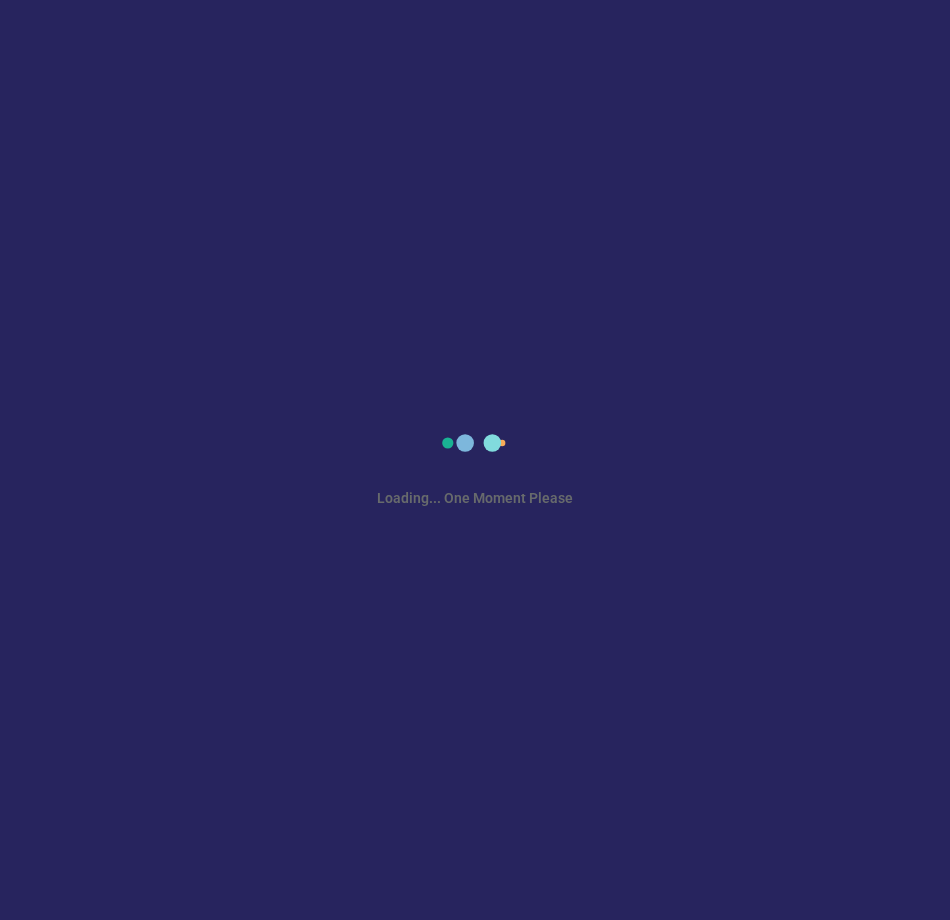 scroll, scrollTop: 0, scrollLeft: 0, axis: both 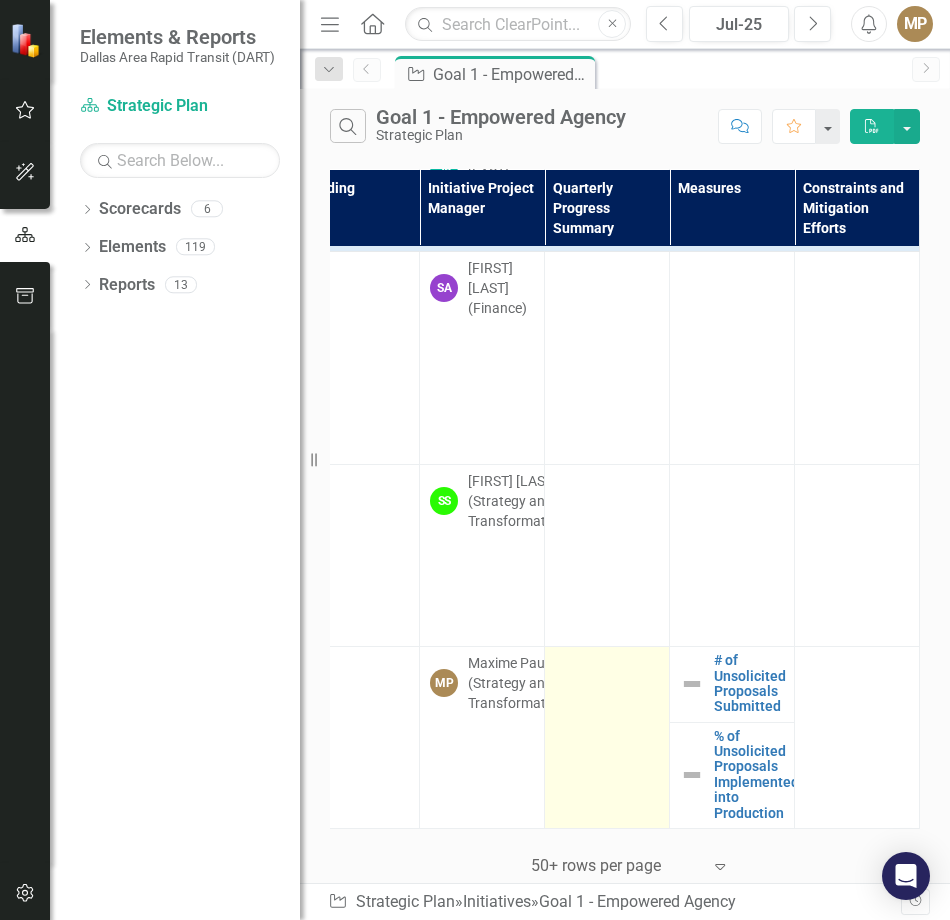 click at bounding box center [607, 738] 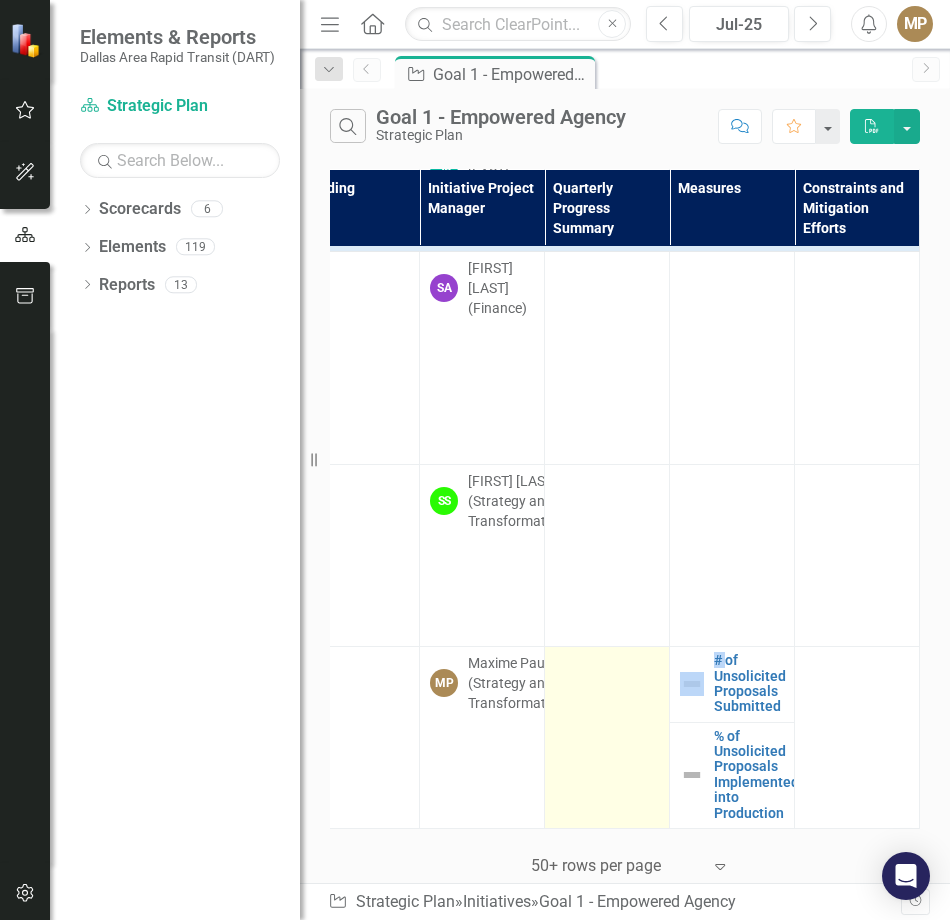 click at bounding box center [607, 738] 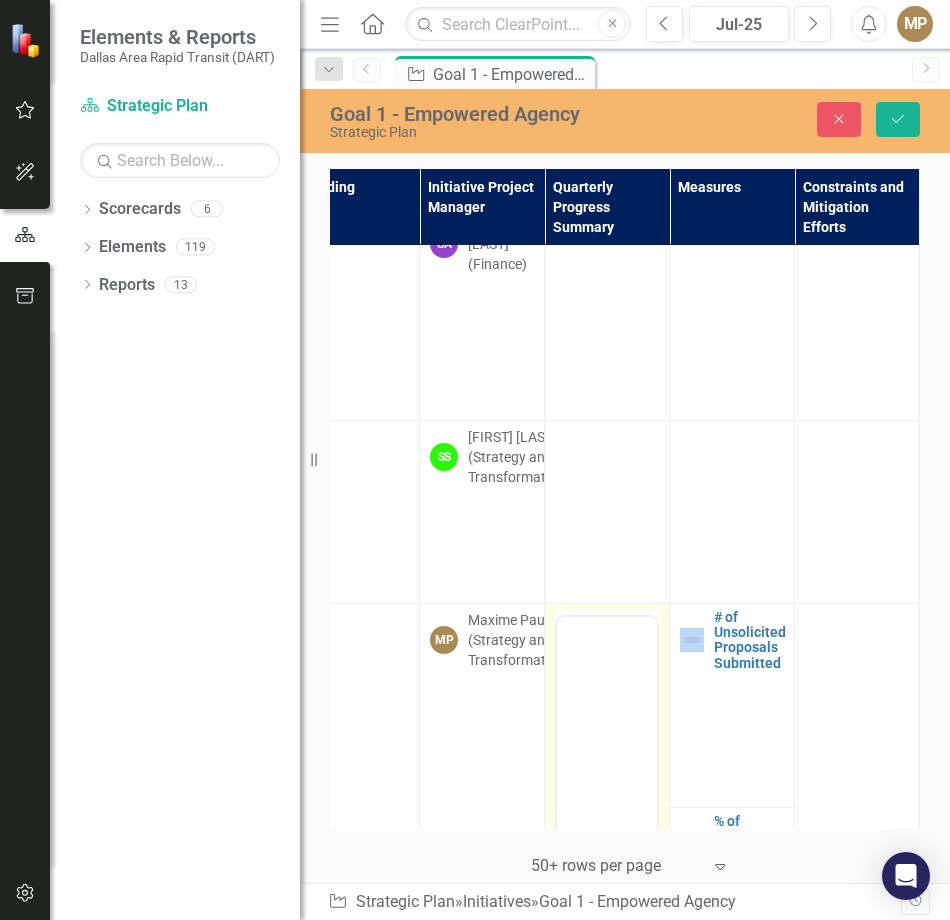 scroll, scrollTop: 1455, scrollLeft: 297, axis: both 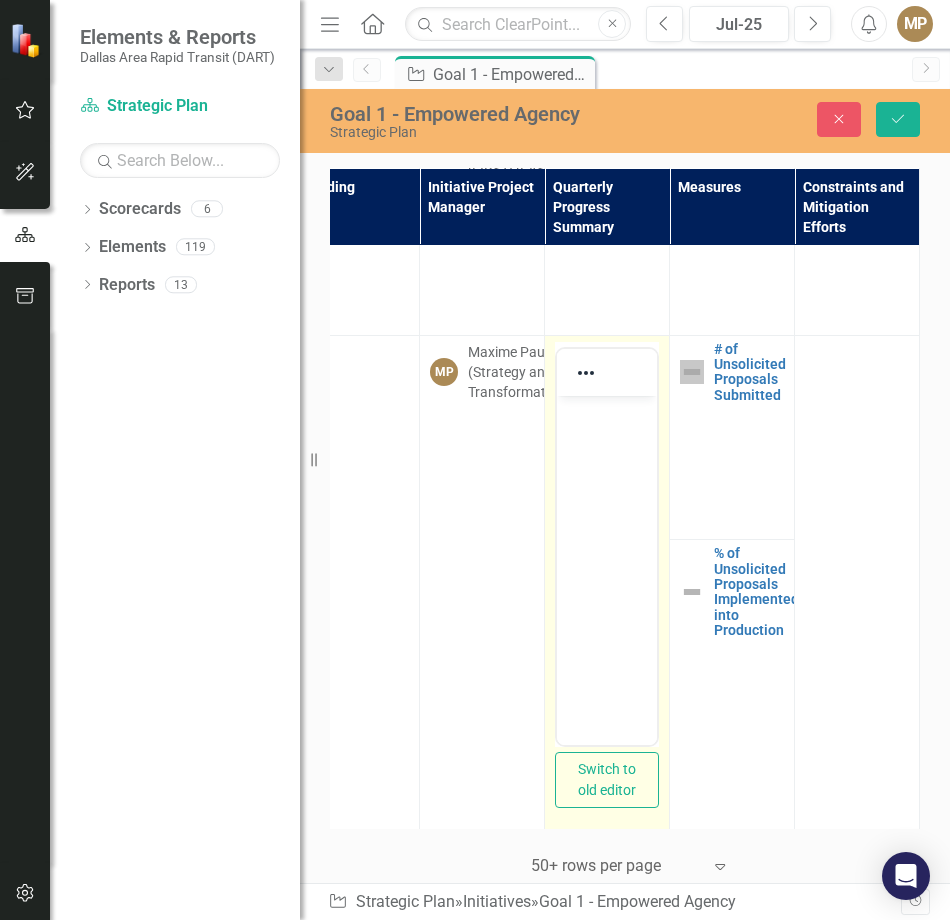 click at bounding box center [607, 545] 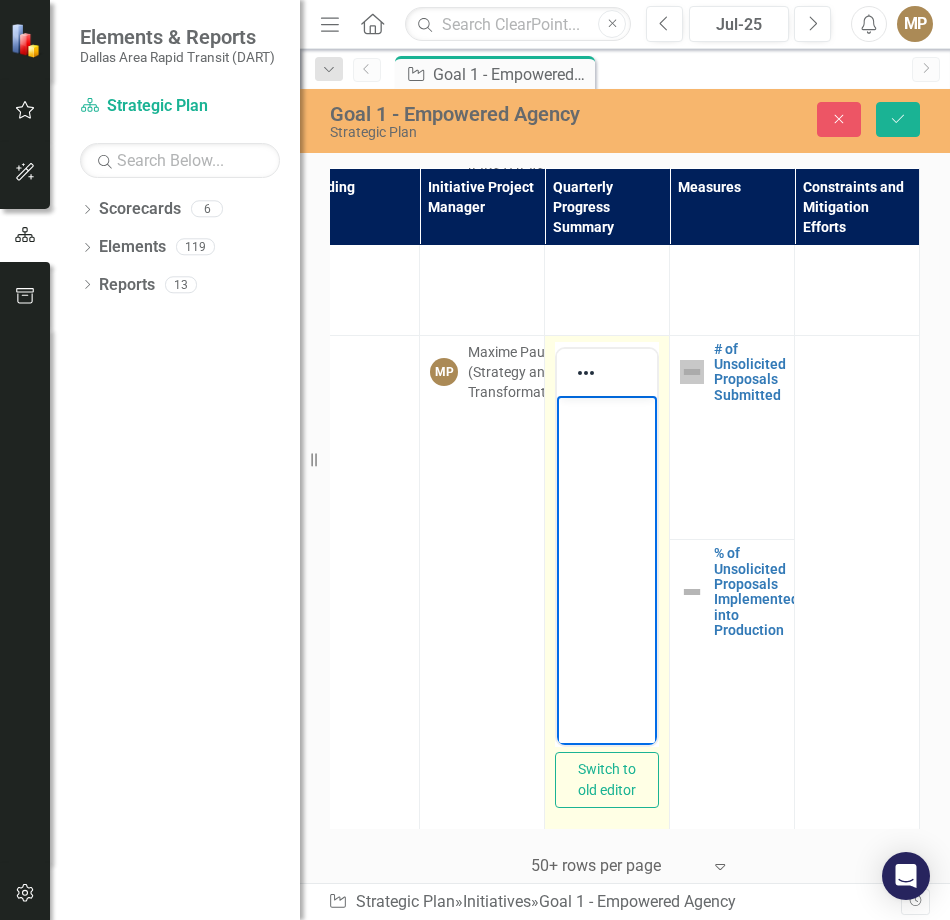 type 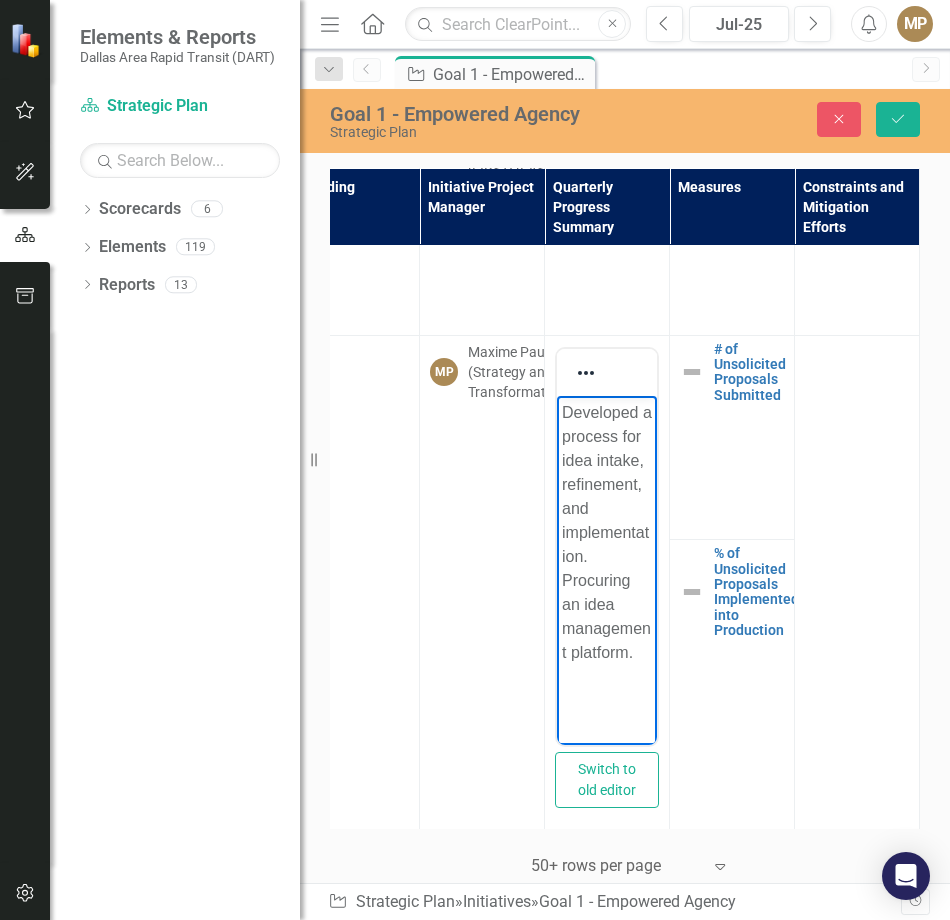 click at bounding box center (732, 244) 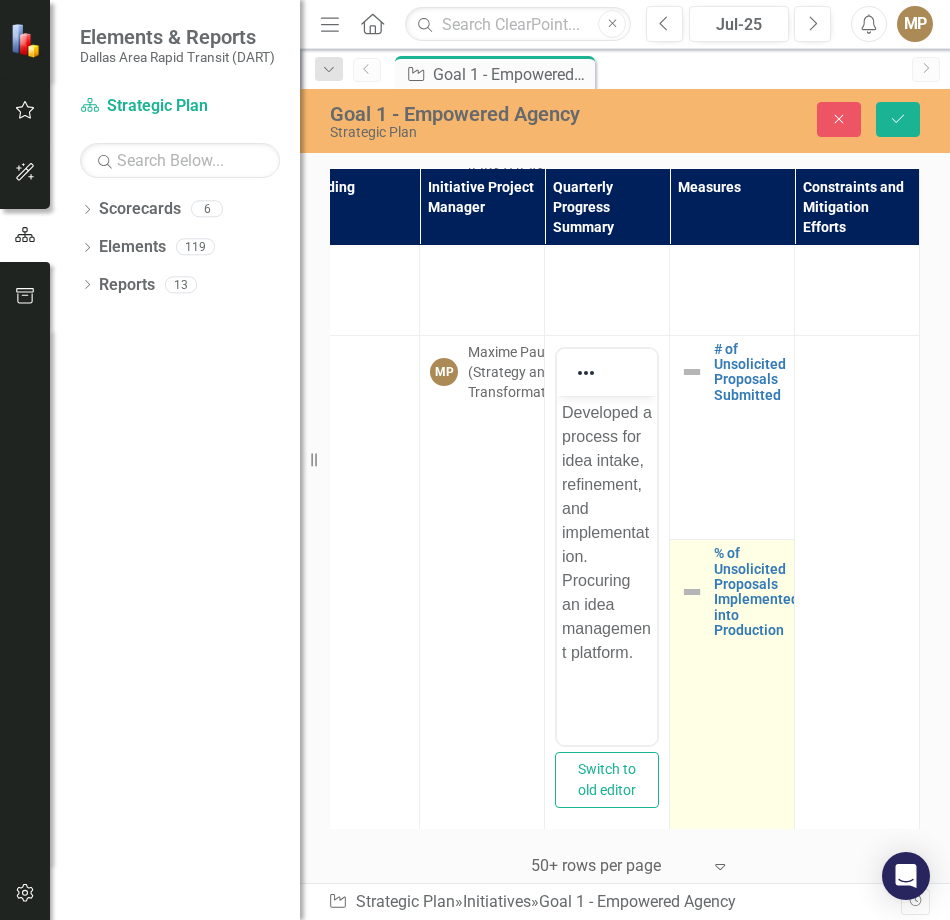 click on "% of Unsolicited Proposals Implemented into Production Edit Edit Measure Link Open Element" at bounding box center [732, 684] 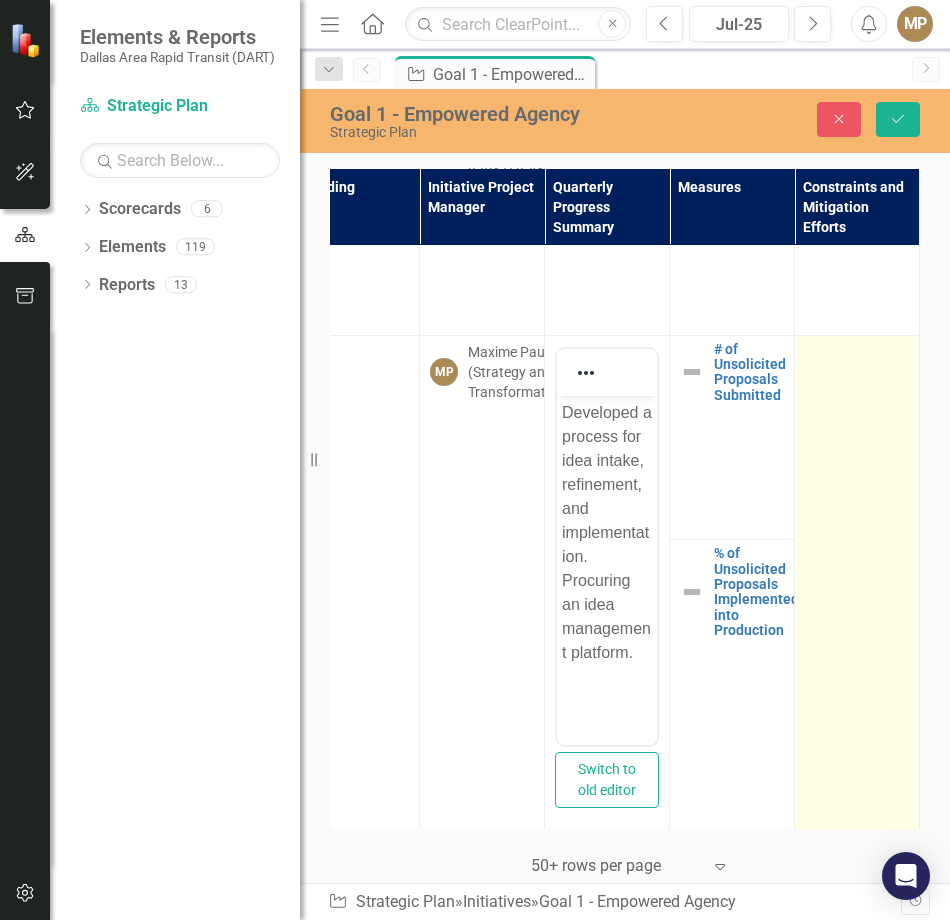 click at bounding box center [857, 582] 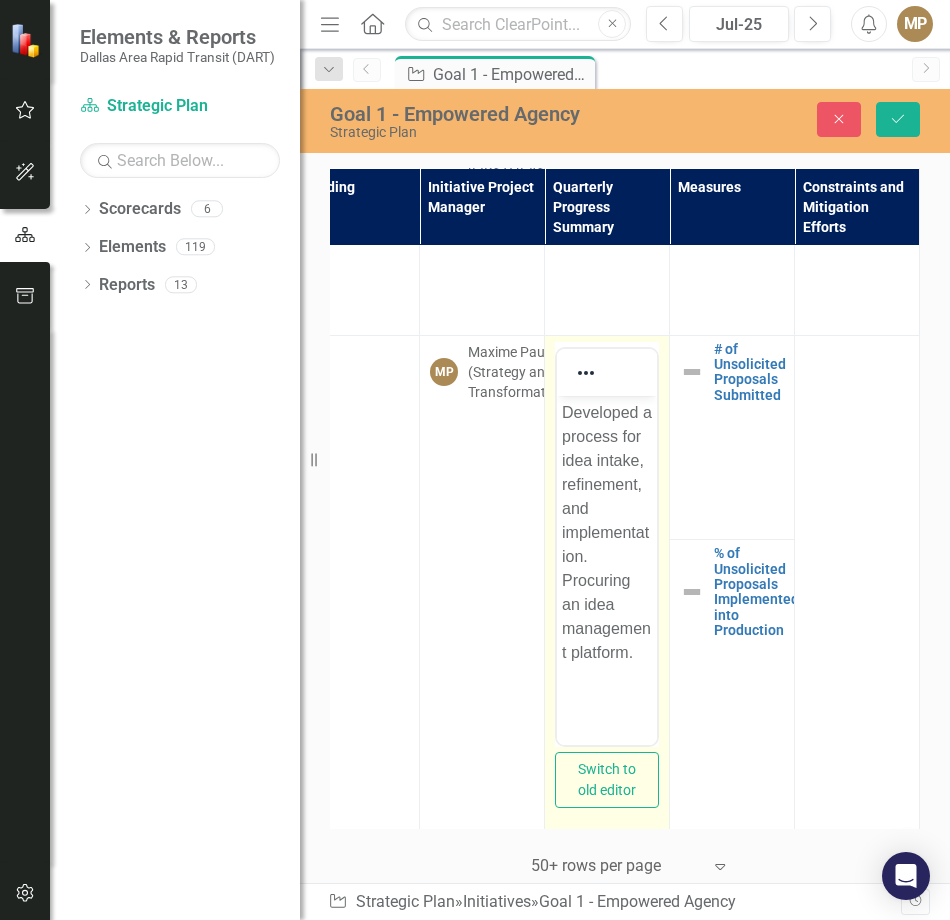 scroll, scrollTop: 1766, scrollLeft: 297, axis: both 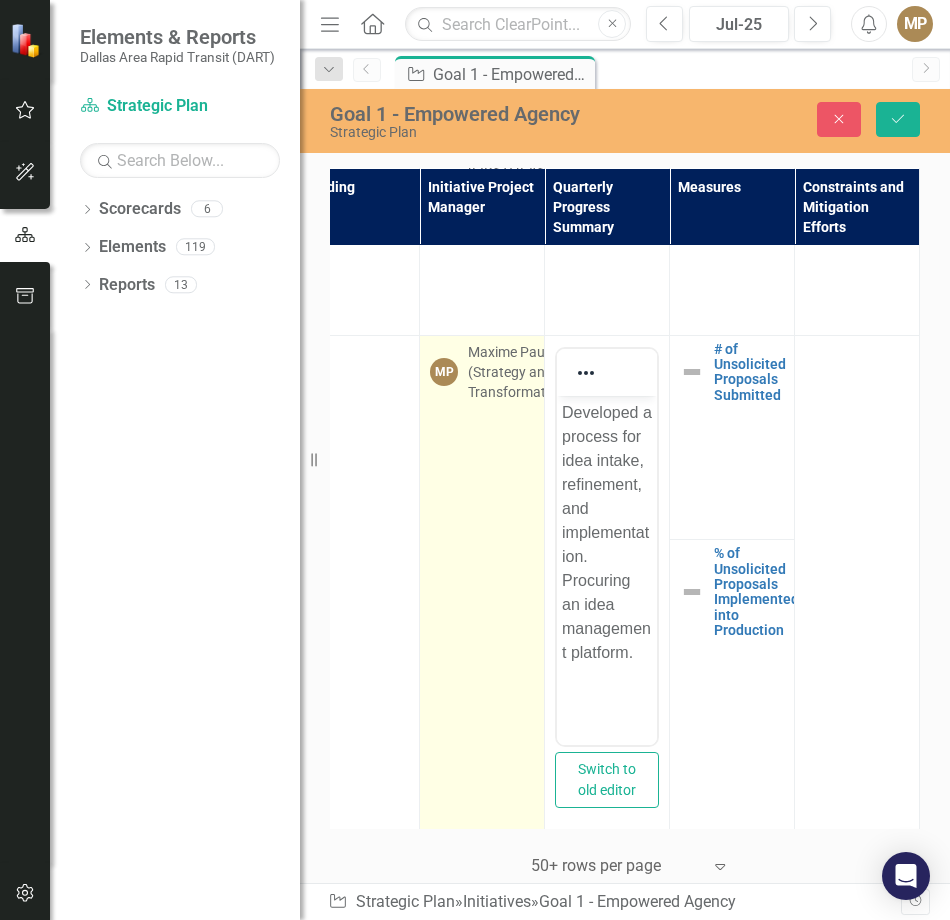 click on "[FIRST] [LAST] (Strategy and Transformation)" at bounding box center [482, 582] 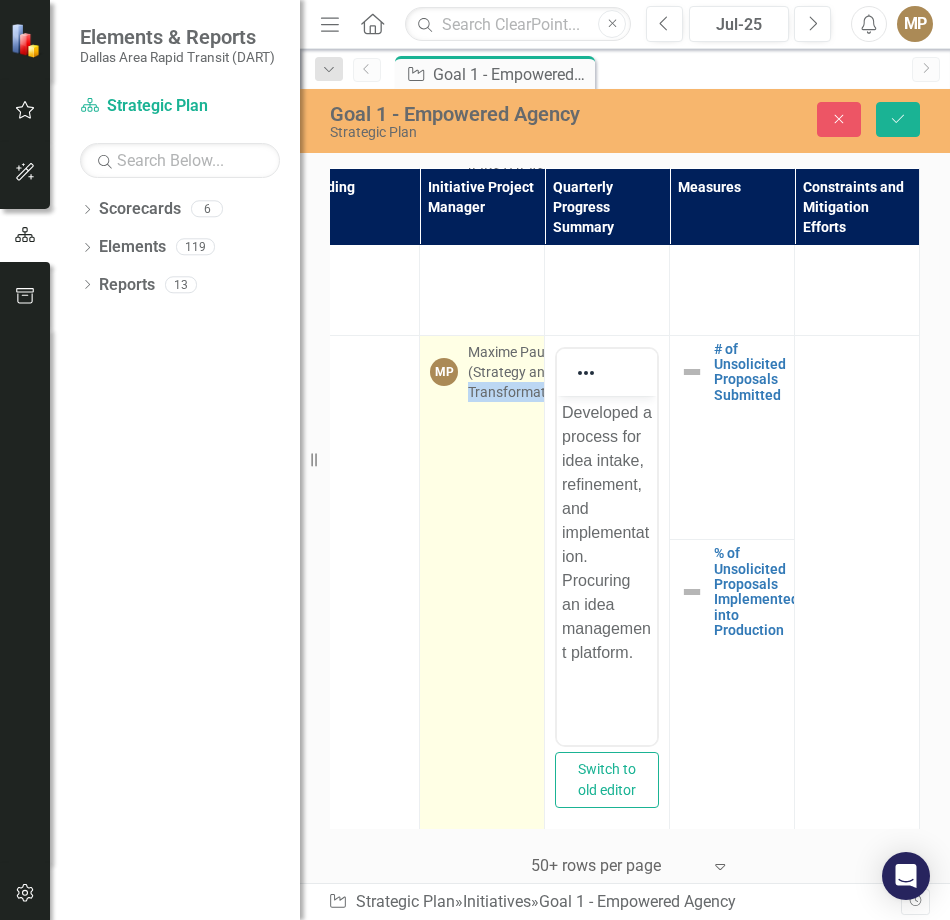 click on "[FIRST] [LAST] (Strategy and Transformation)" at bounding box center (482, 582) 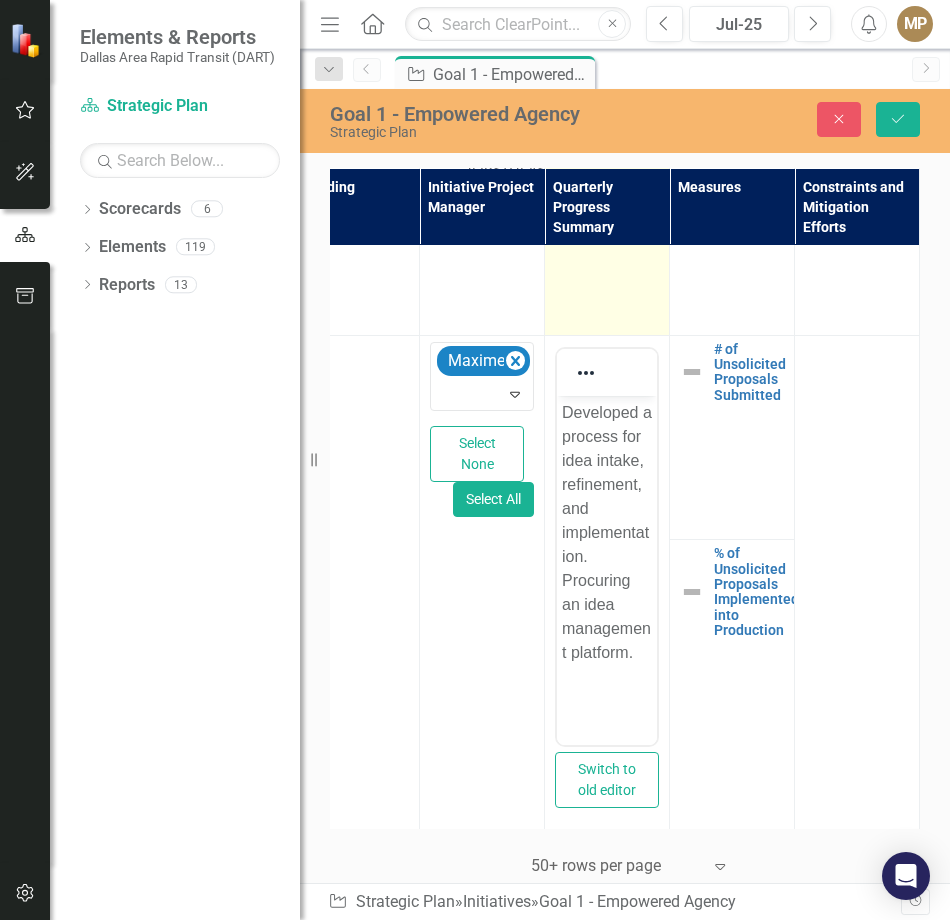 click at bounding box center [607, 244] 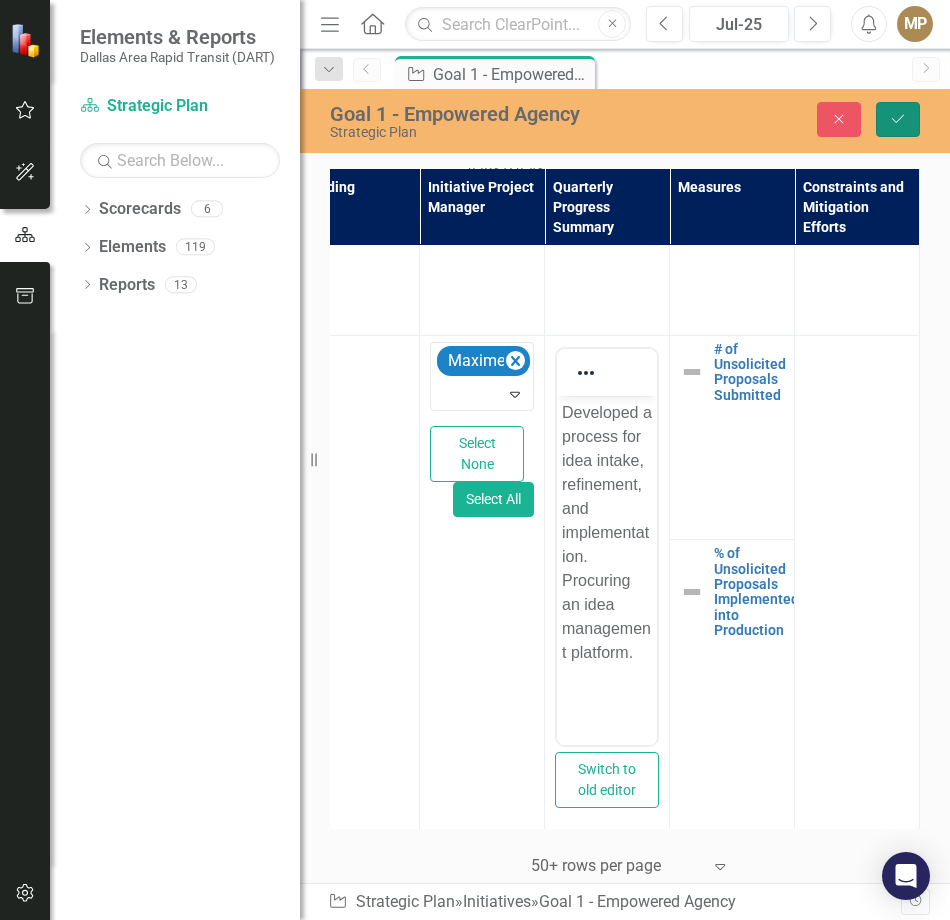 click 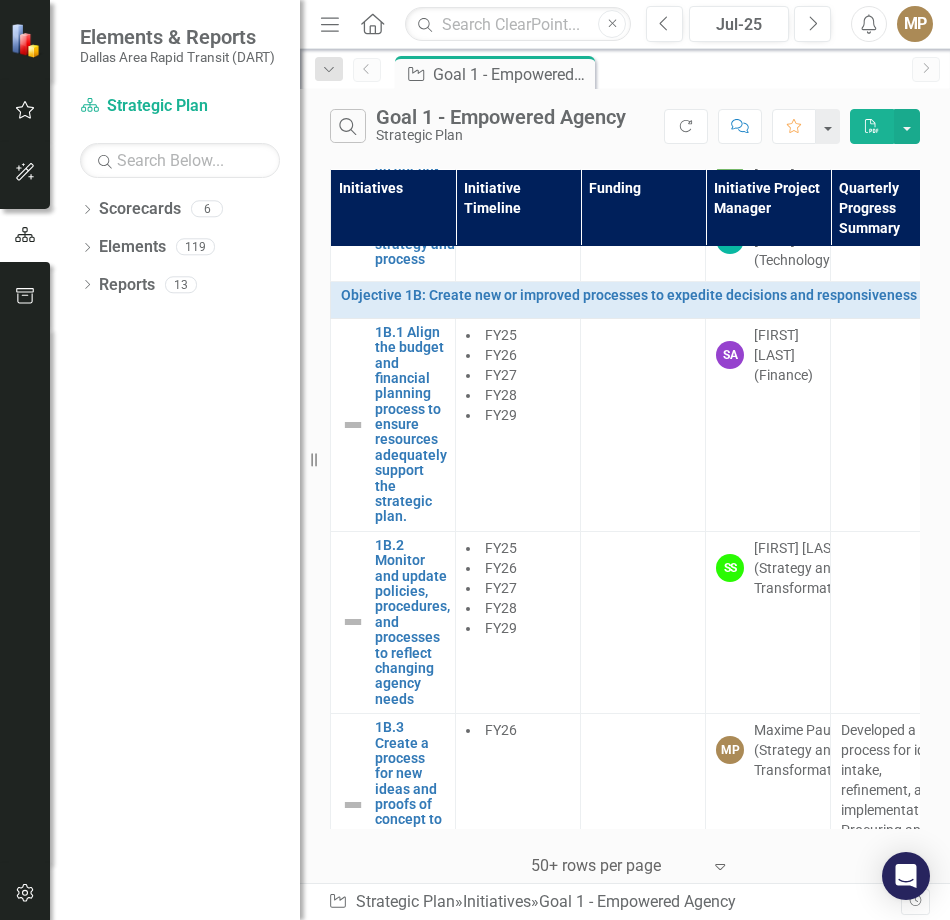scroll, scrollTop: 1466, scrollLeft: 0, axis: vertical 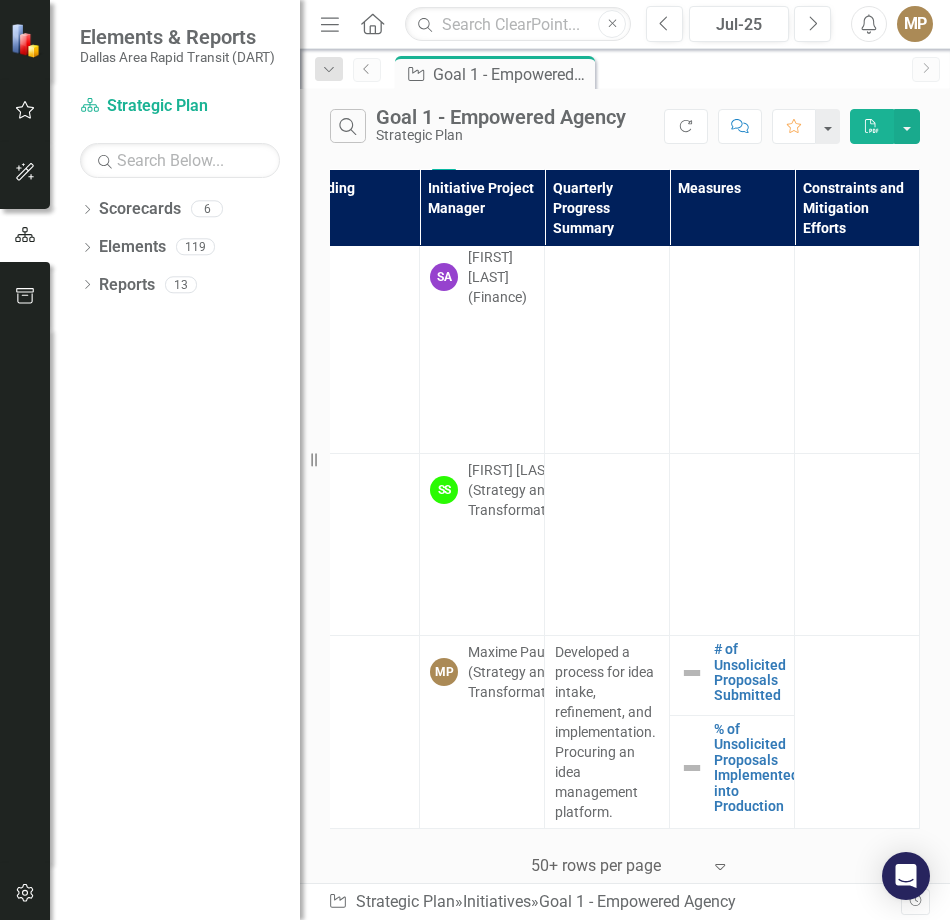 click on "Previous" 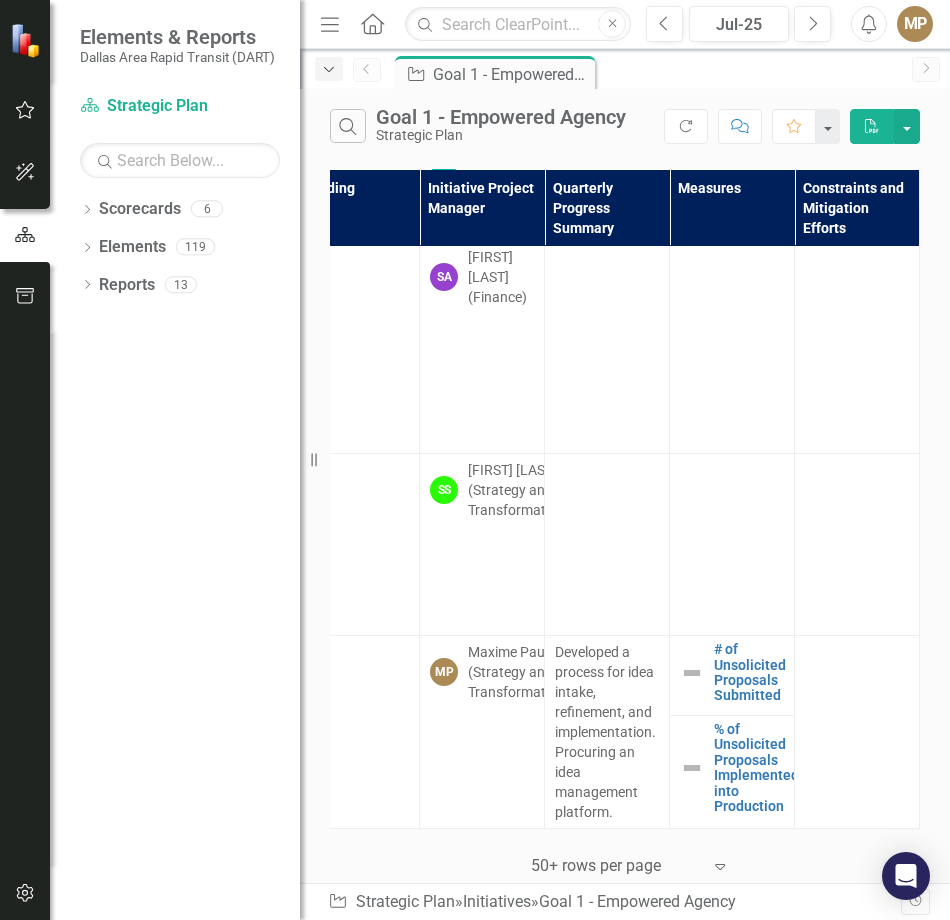 click on "Dropdown" at bounding box center (329, 69) 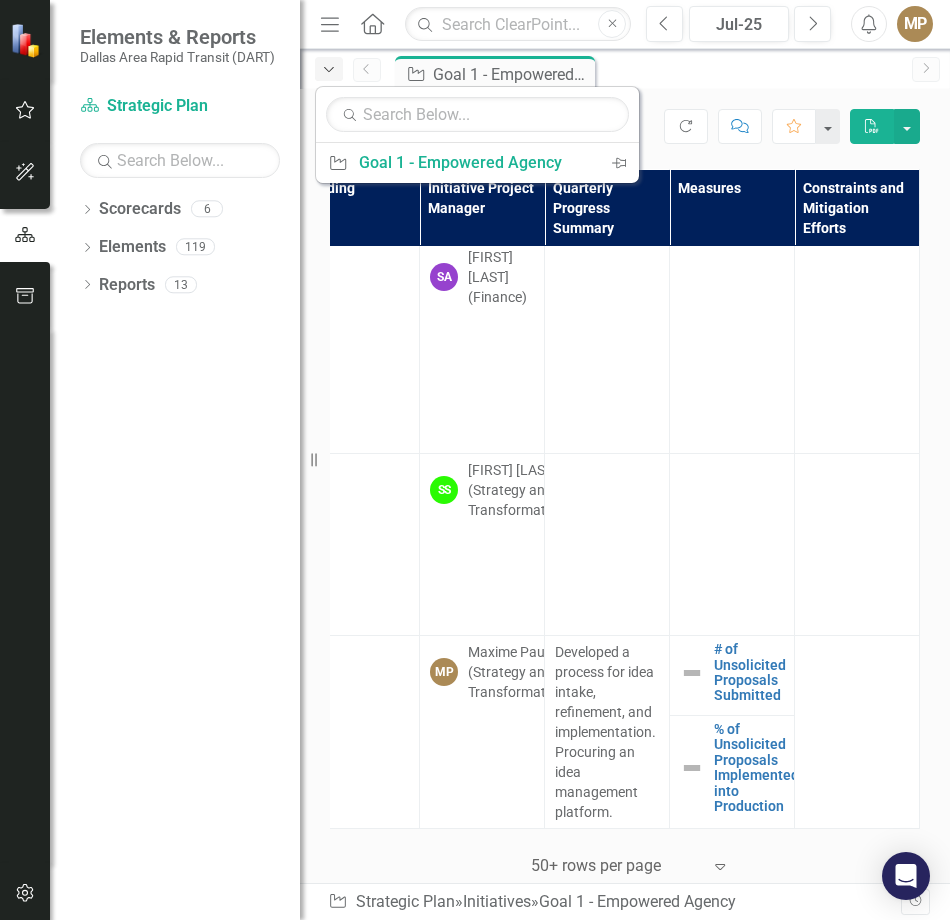 click on "Dropdown" 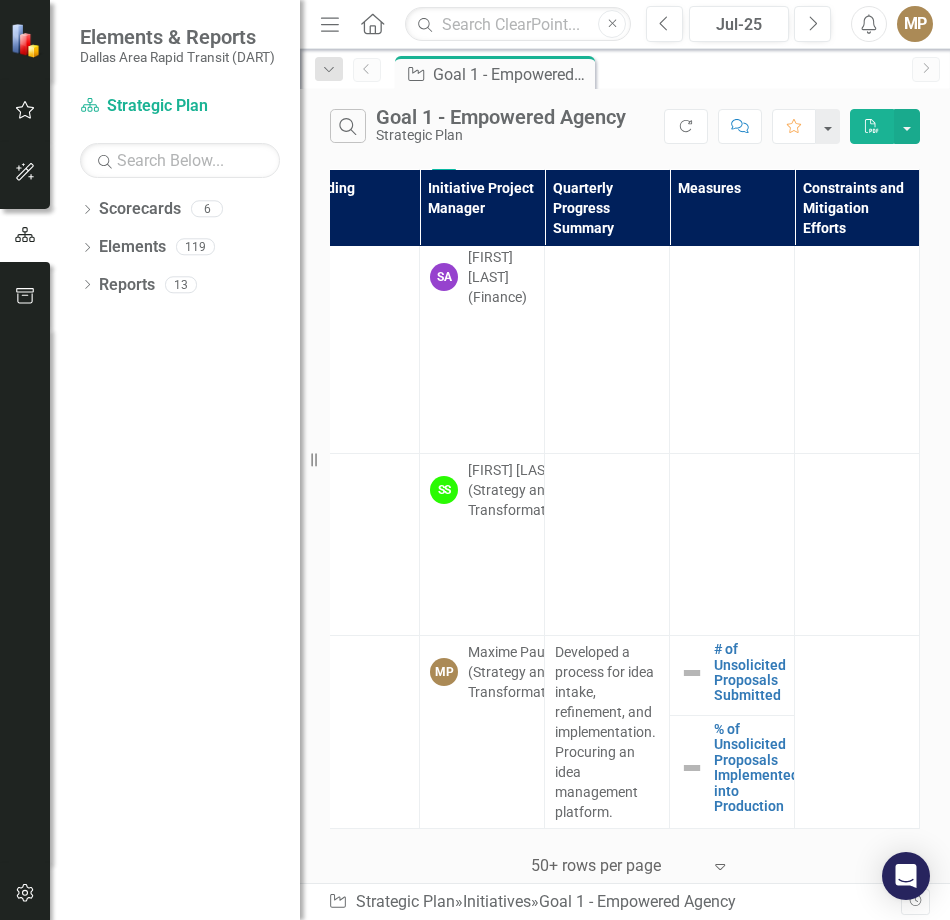 click on "Strategic Plan" at bounding box center [501, 135] 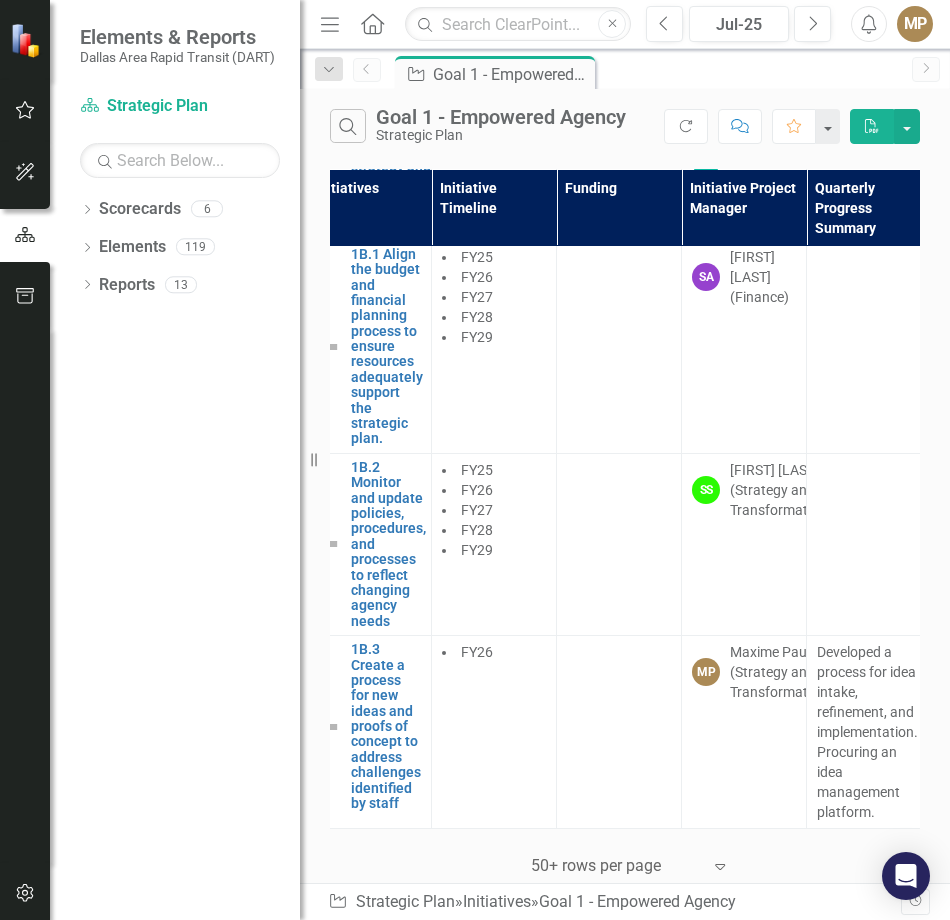scroll, scrollTop: 1466, scrollLeft: 0, axis: vertical 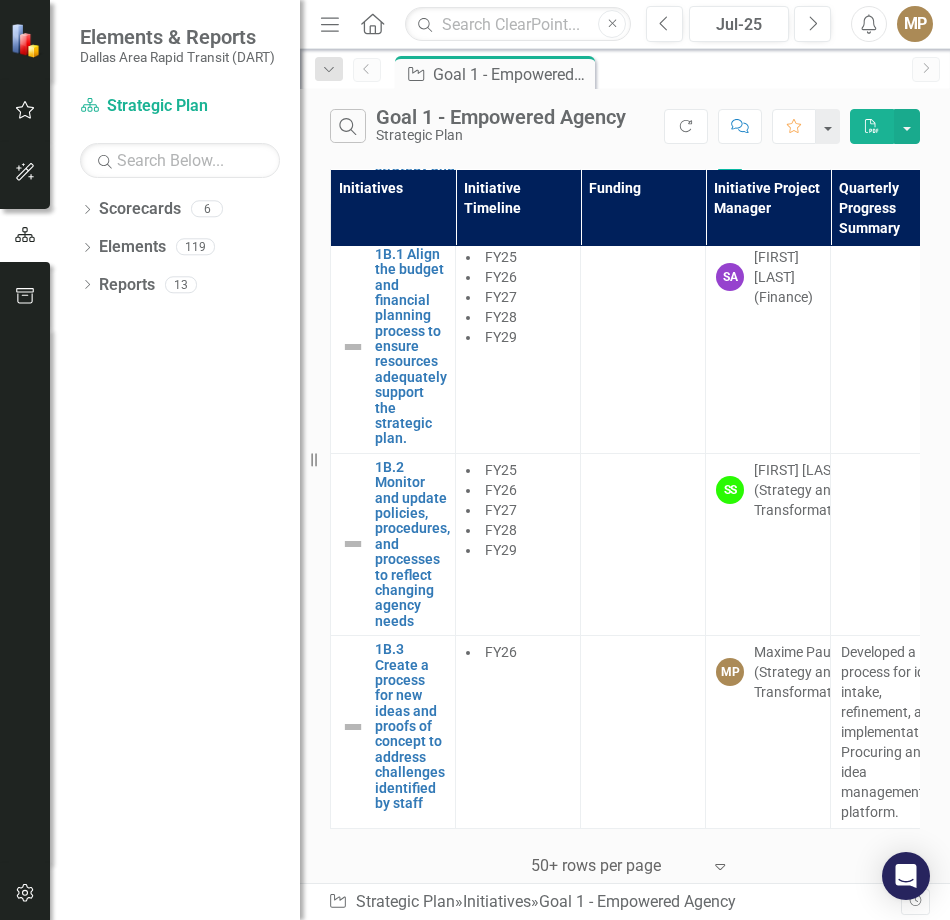 click on "Resize" 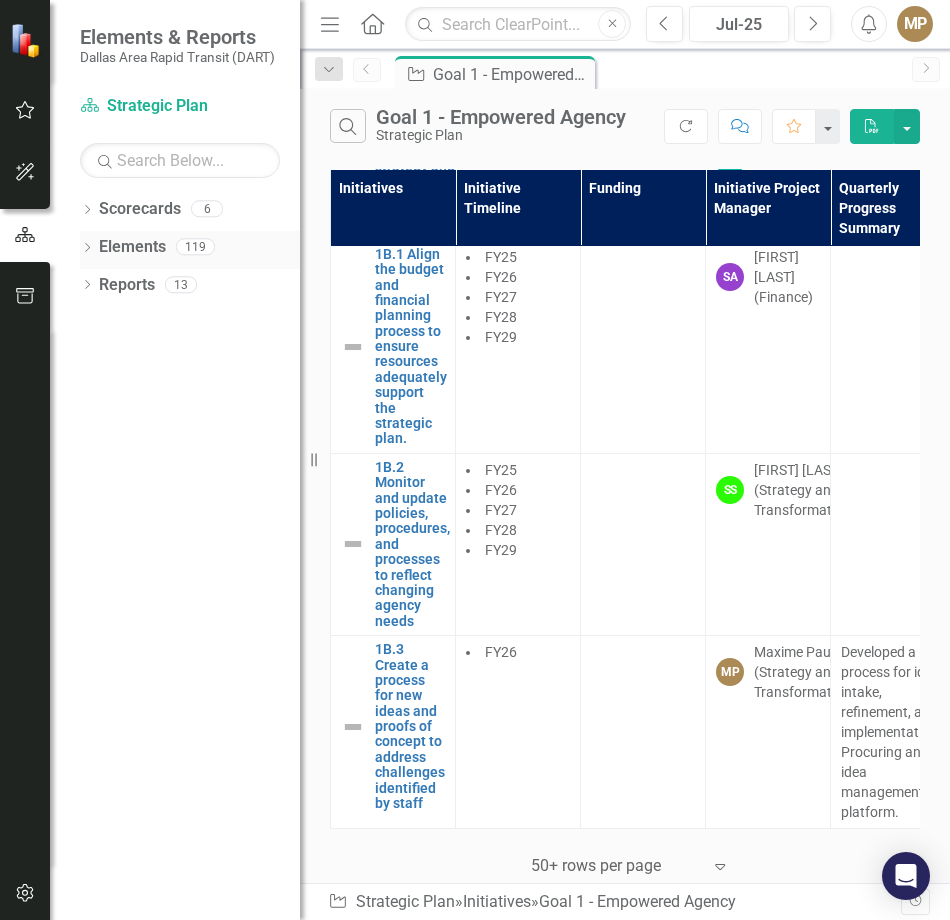 click on "Elements" at bounding box center [132, 247] 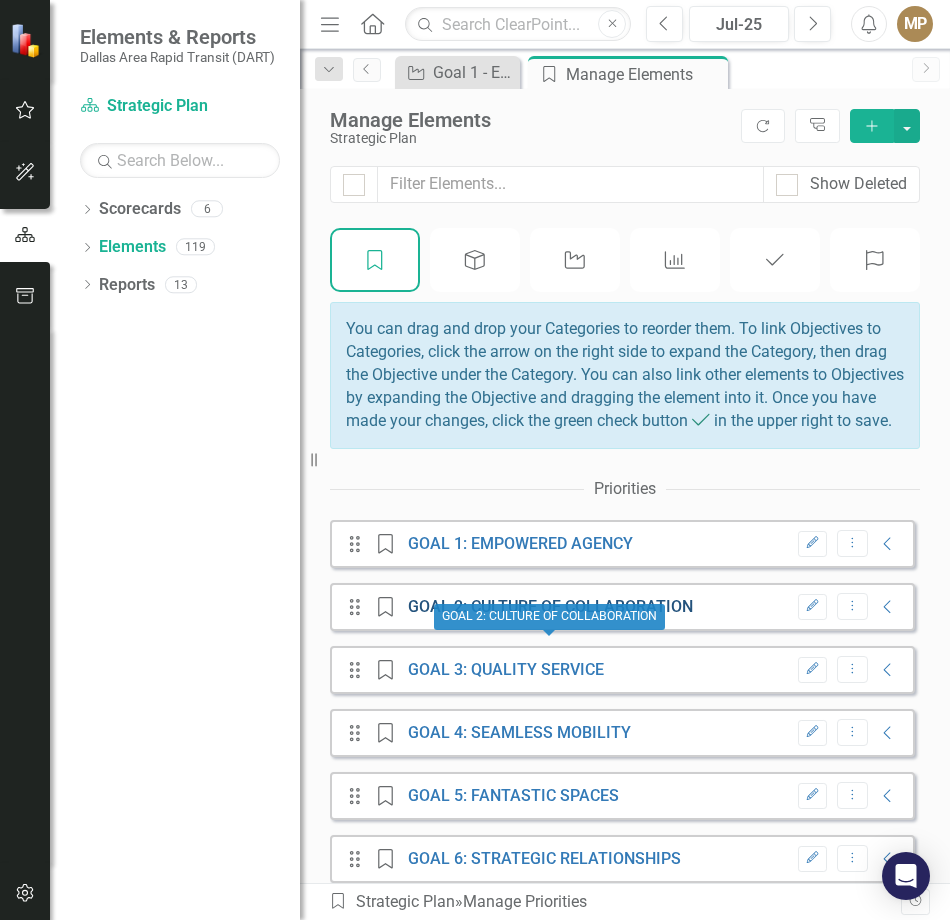 click on "GOAL 2: CULTURE OF COLLABORATION" at bounding box center (550, 606) 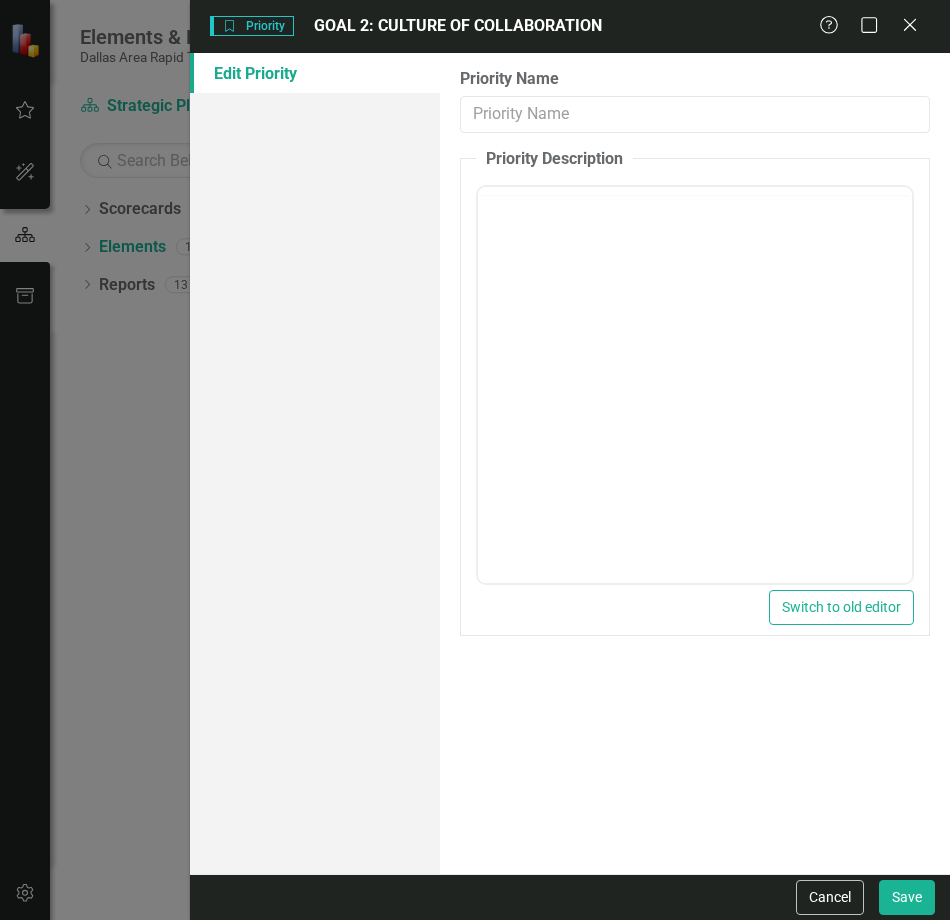 scroll, scrollTop: 0, scrollLeft: 0, axis: both 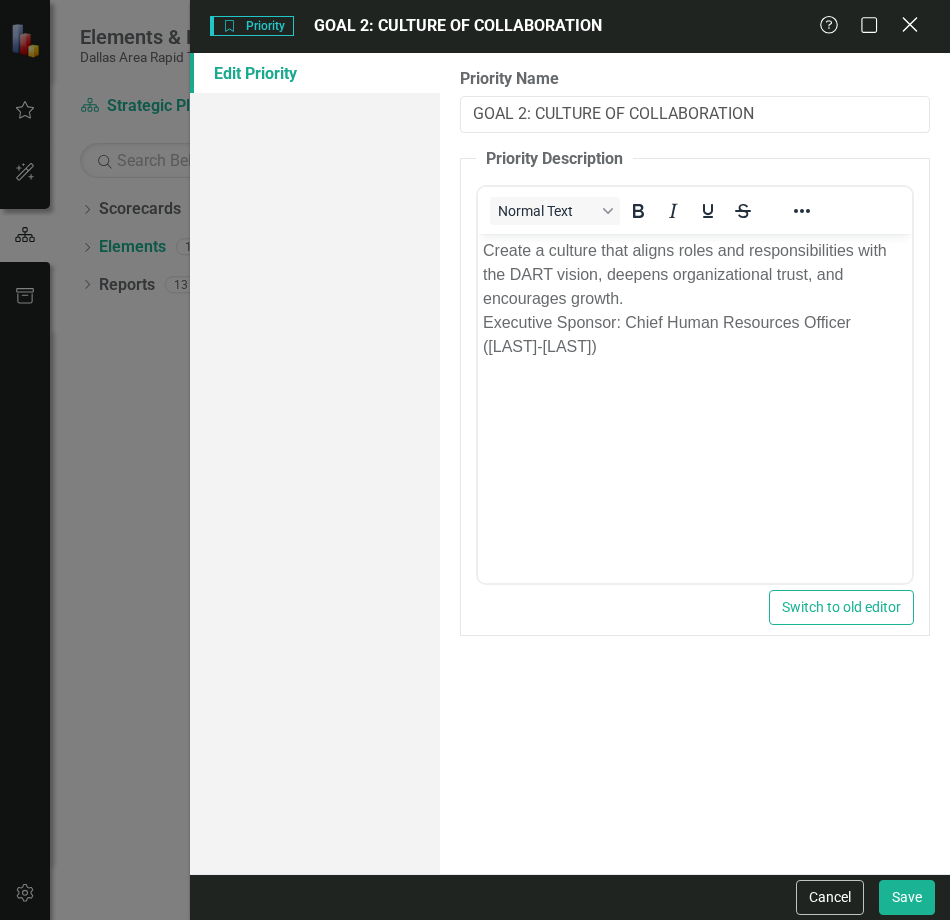 click 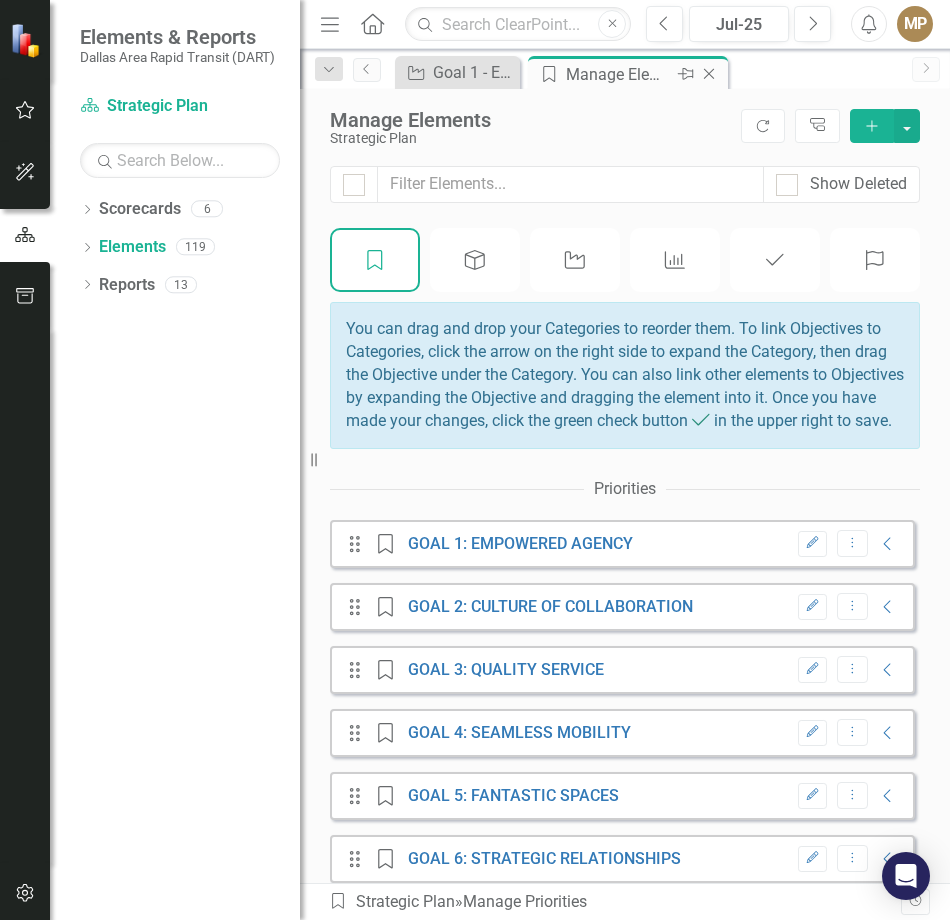 click on "Close" 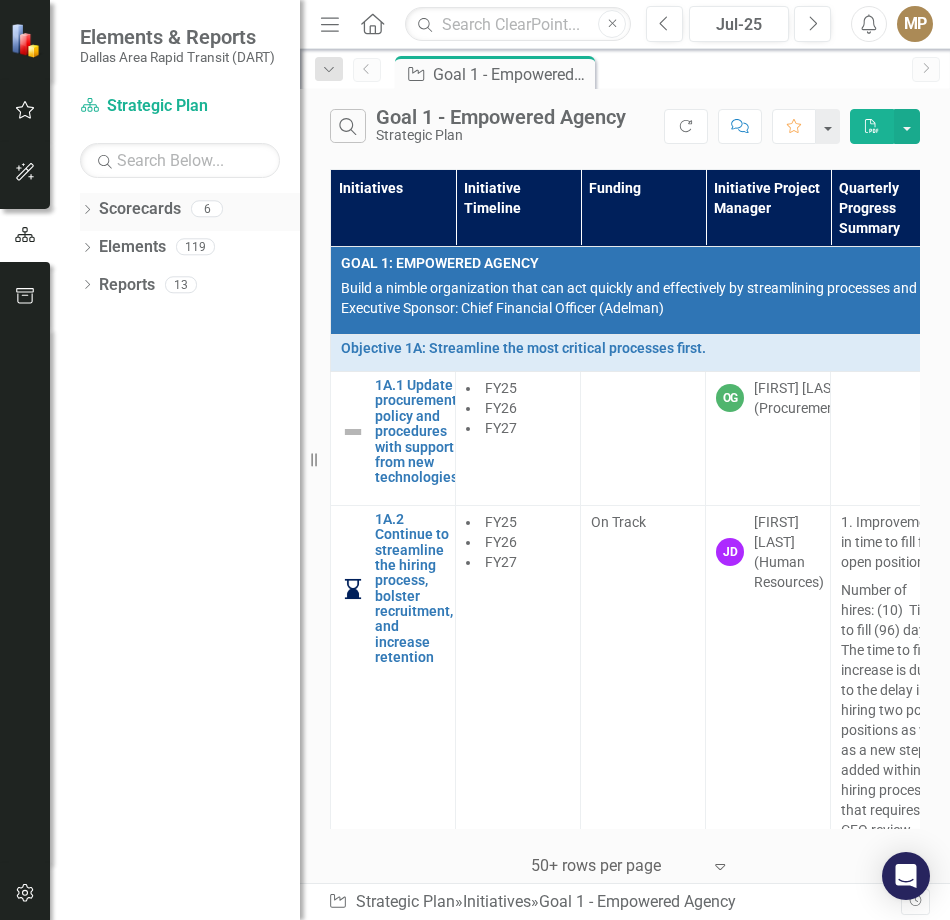 click on "Scorecards" at bounding box center [140, 209] 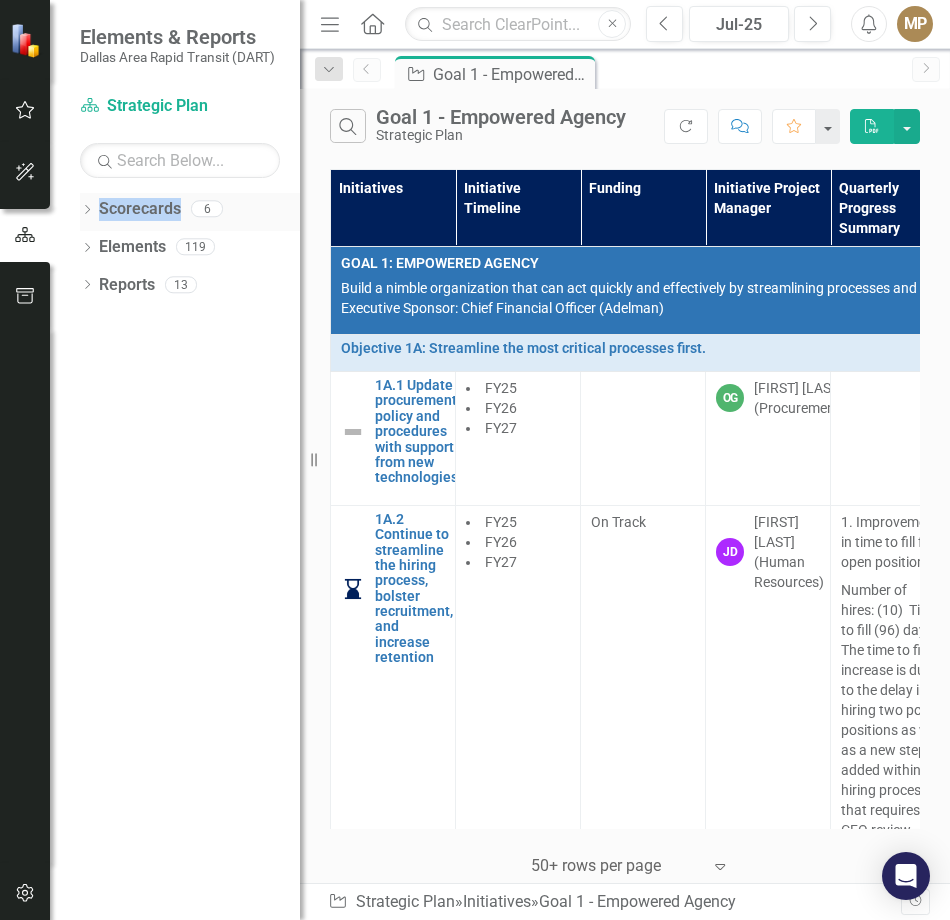 click on "Scorecards" at bounding box center (140, 209) 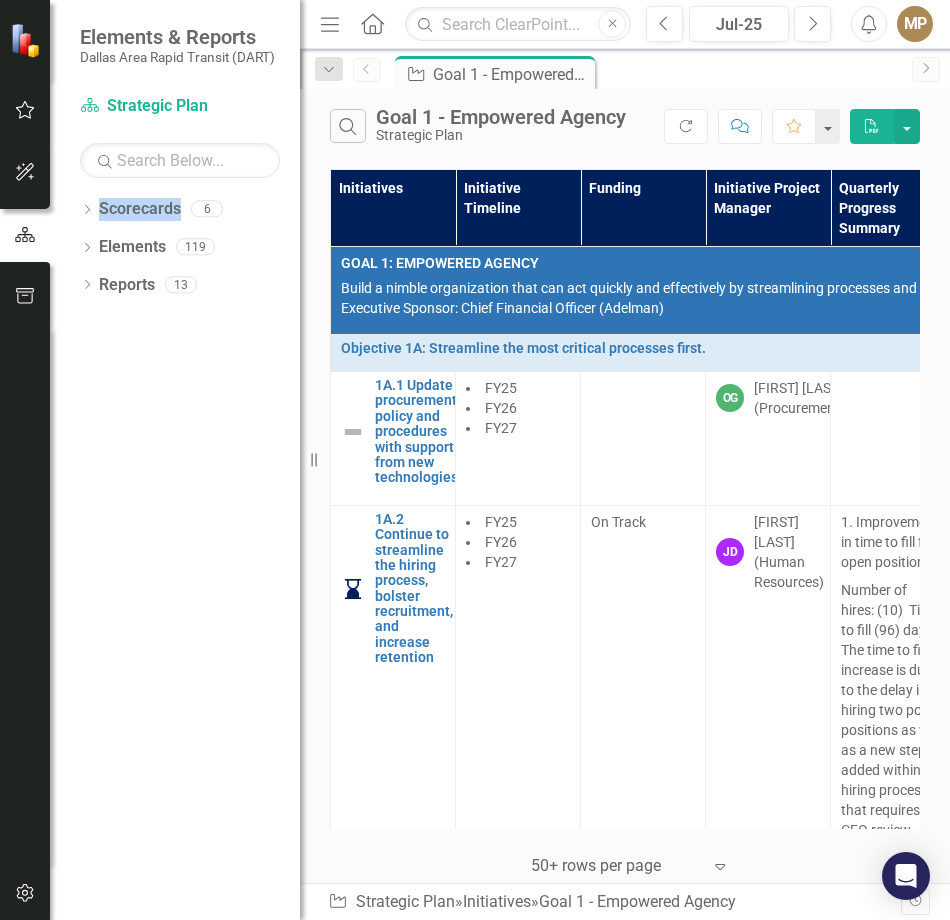 click on "Next" 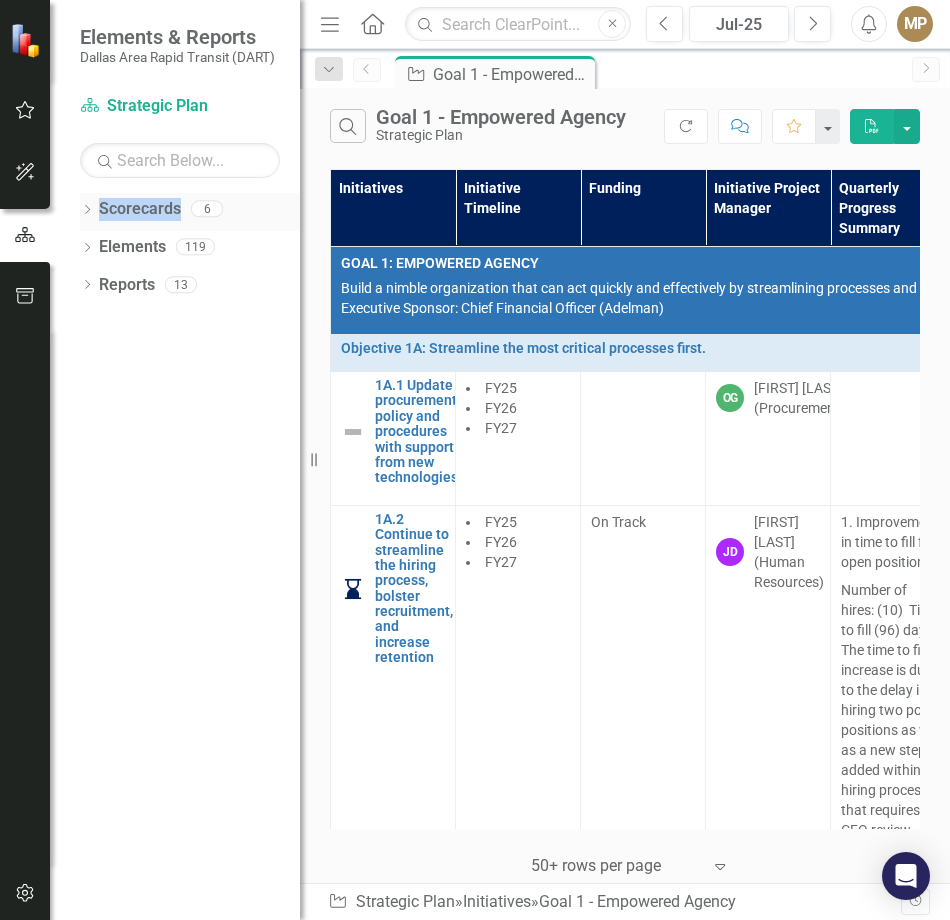 click on "Scorecards" at bounding box center (140, 209) 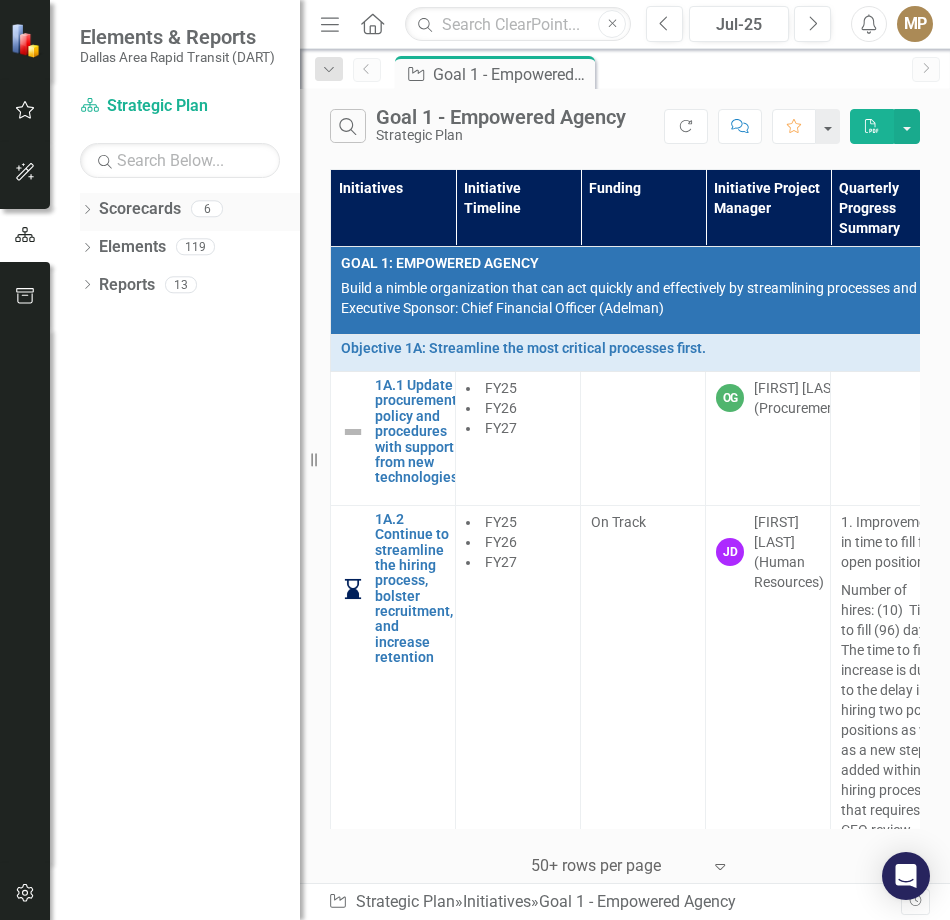 drag, startPoint x: 163, startPoint y: 208, endPoint x: 212, endPoint y: 208, distance: 49 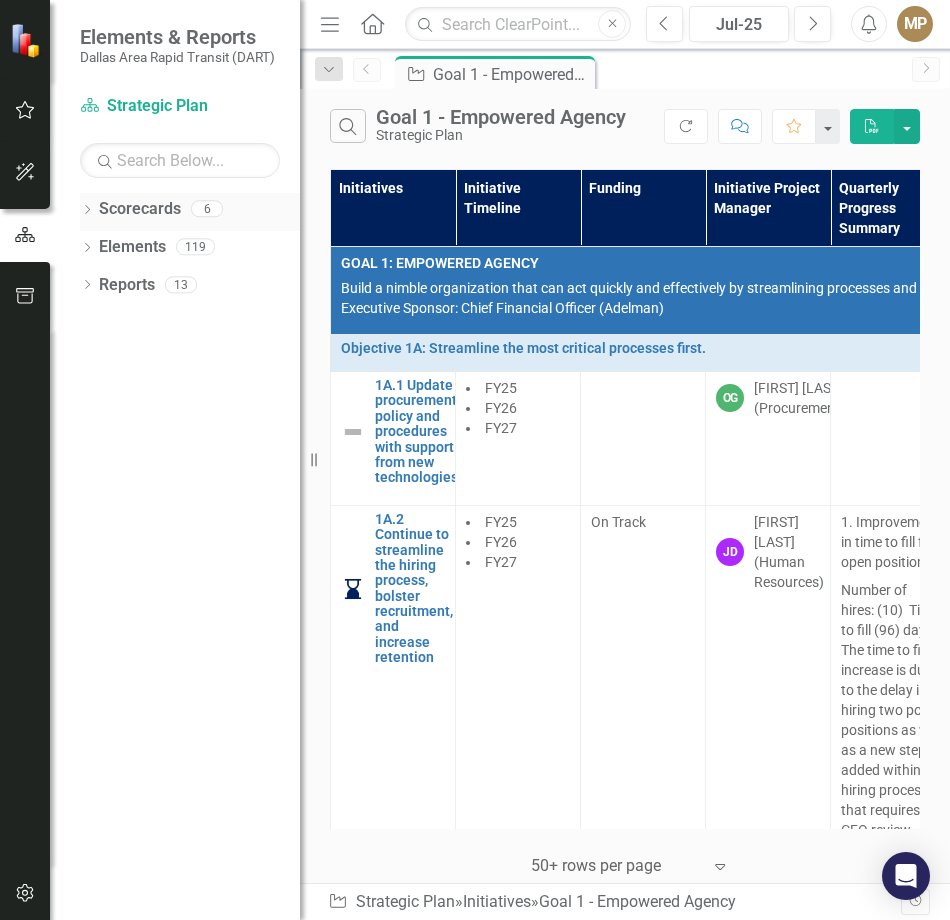 click on "6" at bounding box center [207, 209] 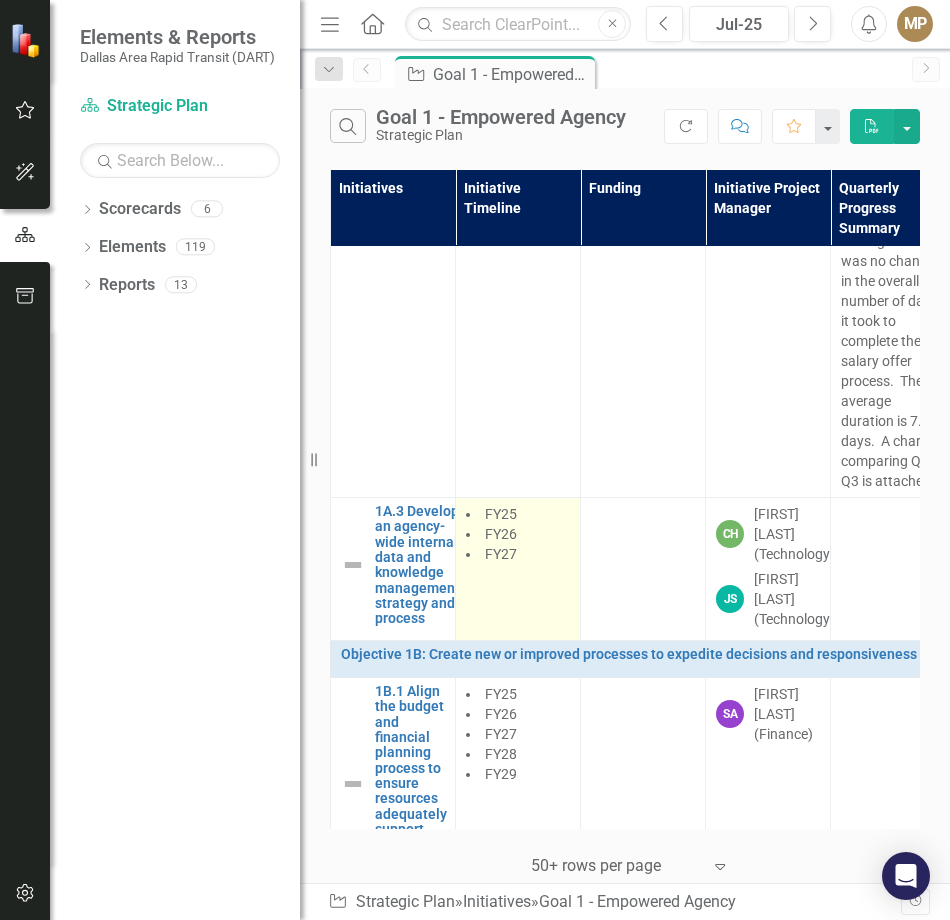 scroll, scrollTop: 1100, scrollLeft: 0, axis: vertical 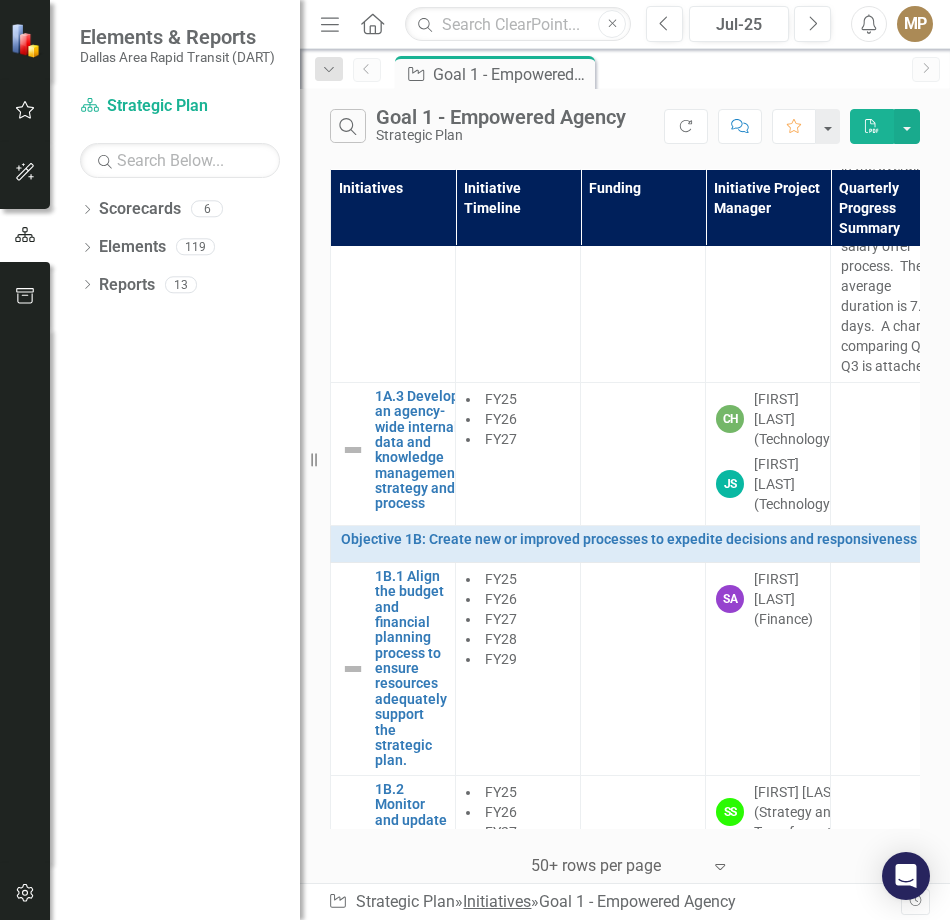 click on "Initiatives" at bounding box center (497, 901) 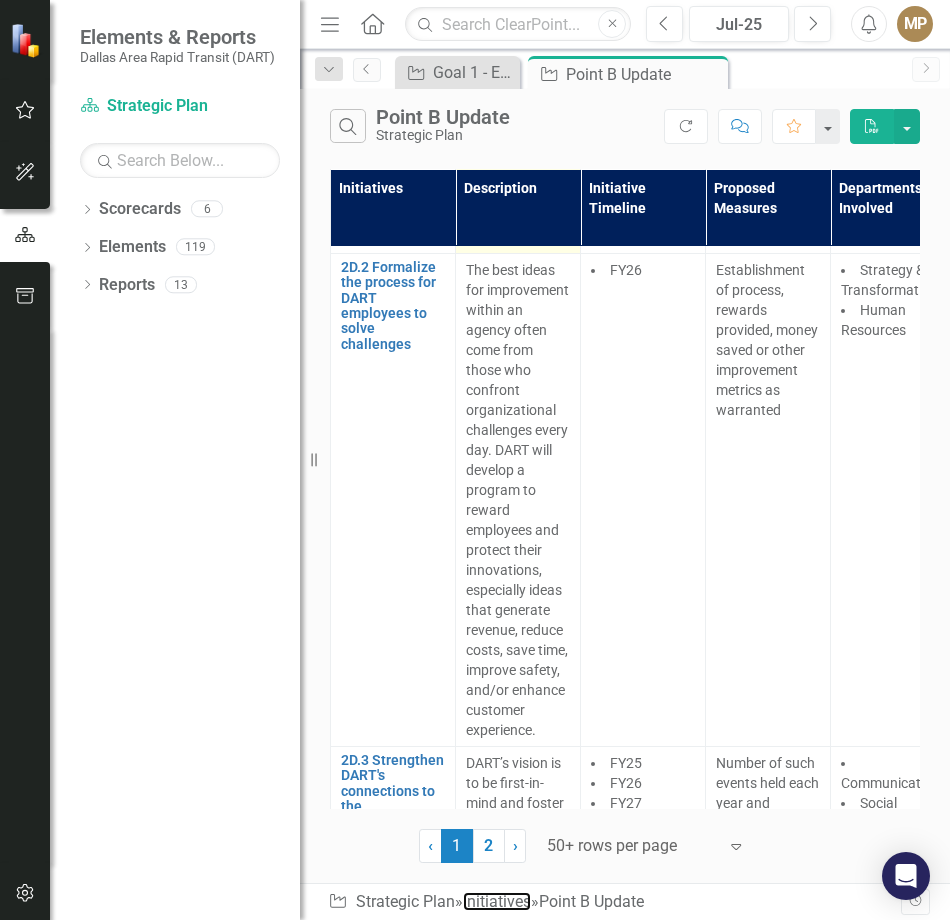 scroll, scrollTop: 16200, scrollLeft: 0, axis: vertical 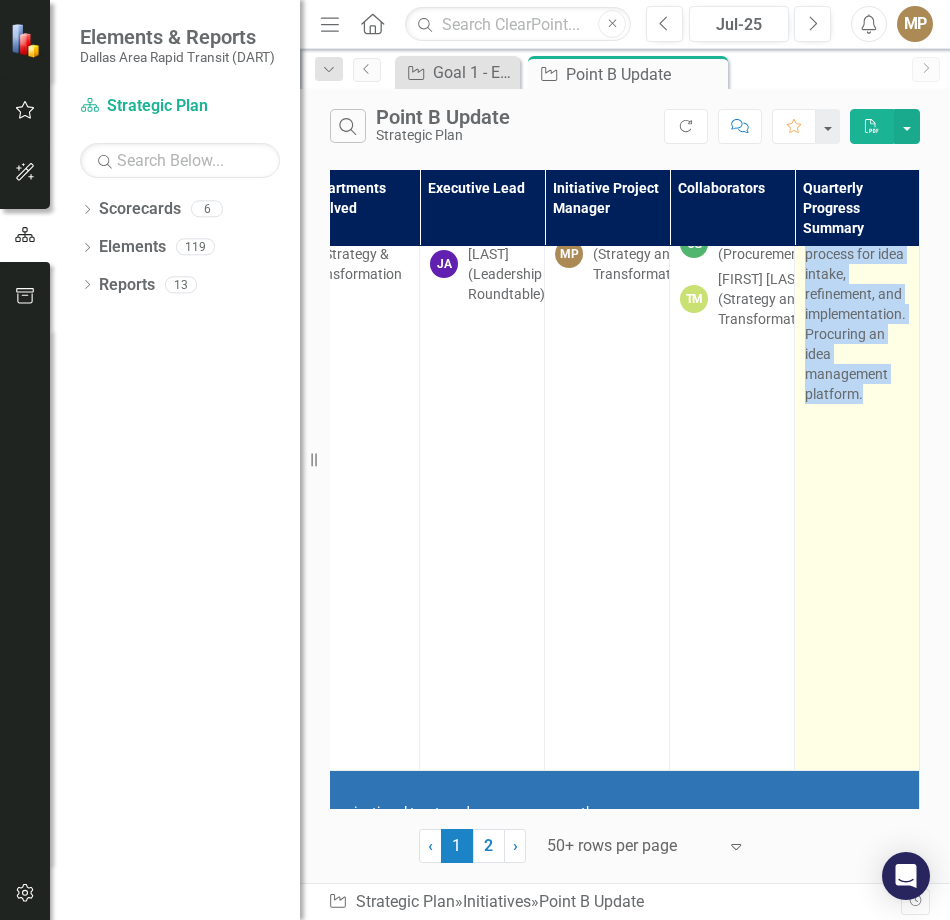 drag, startPoint x: 846, startPoint y: 450, endPoint x: 780, endPoint y: 280, distance: 182.36227 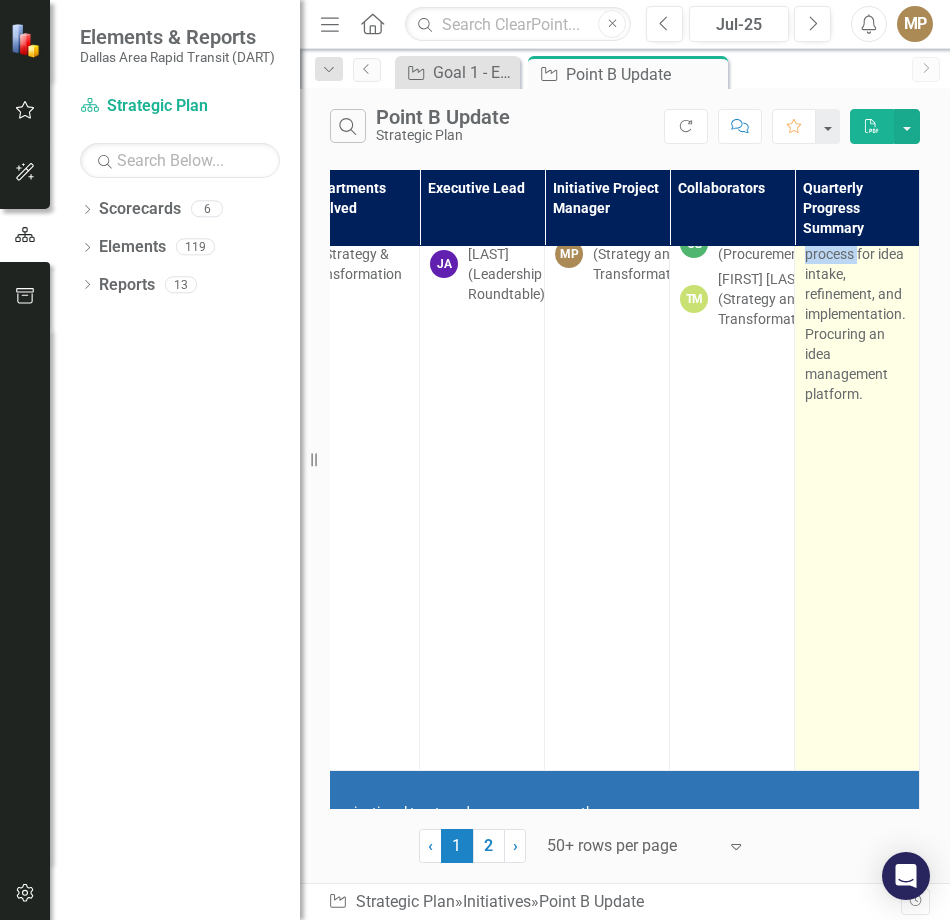 click on "Developed a process for idea intake, refinement, and implementation. Procuring an idea management platform." at bounding box center (857, 314) 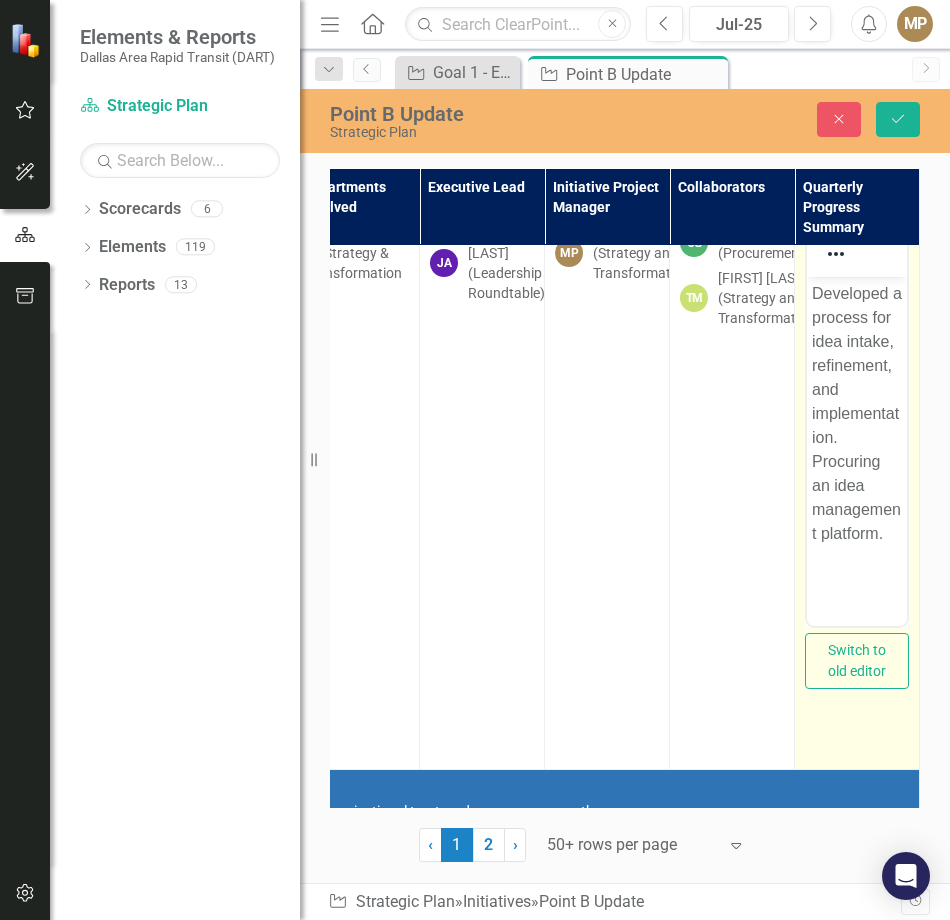 scroll, scrollTop: 0, scrollLeft: 0, axis: both 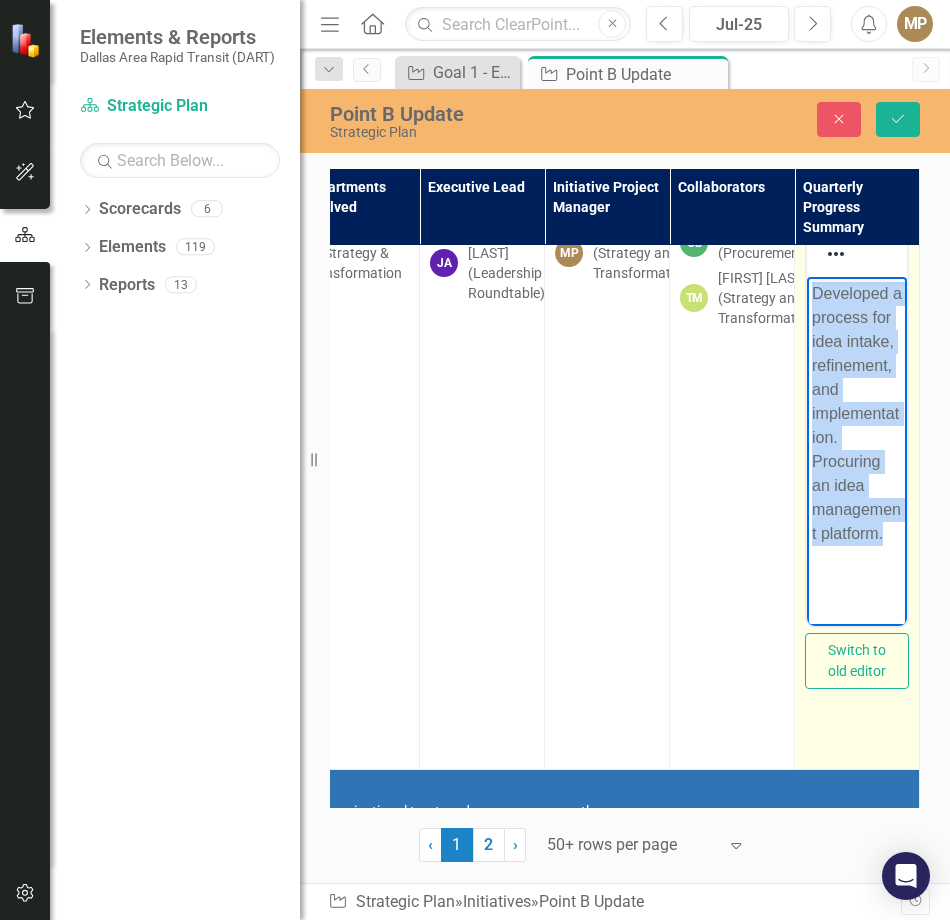 drag, startPoint x: 878, startPoint y: 604, endPoint x: 807, endPoint y: 287, distance: 324.85382 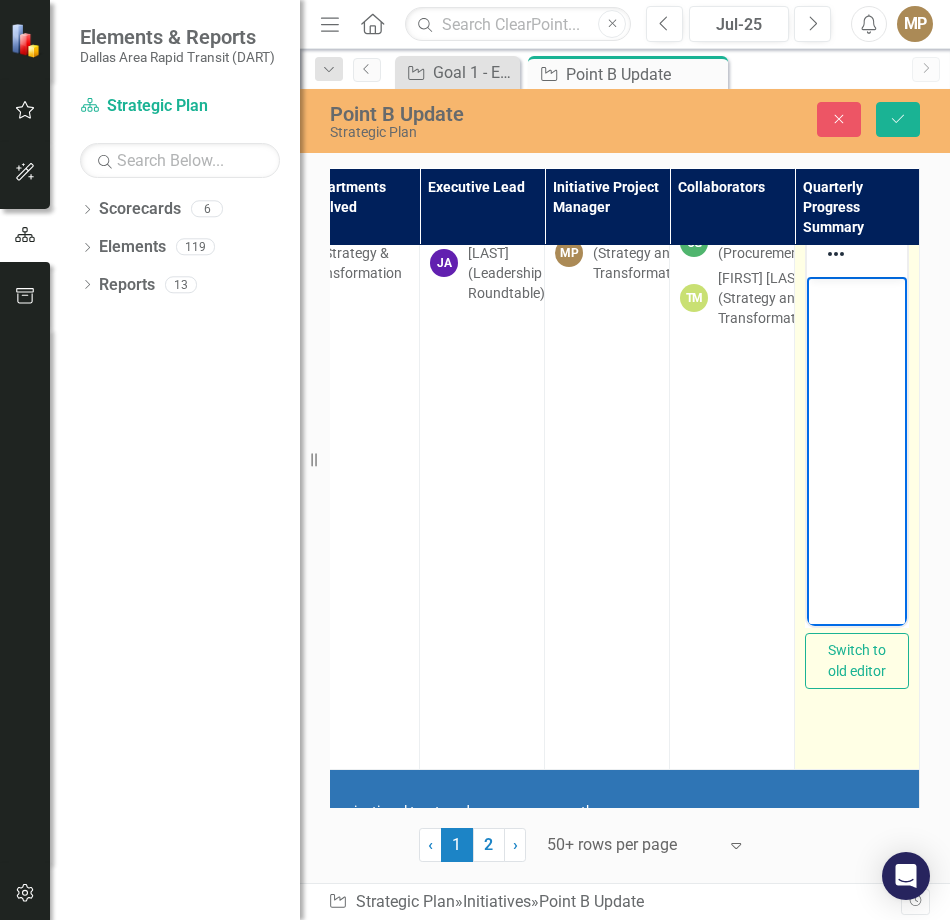 type 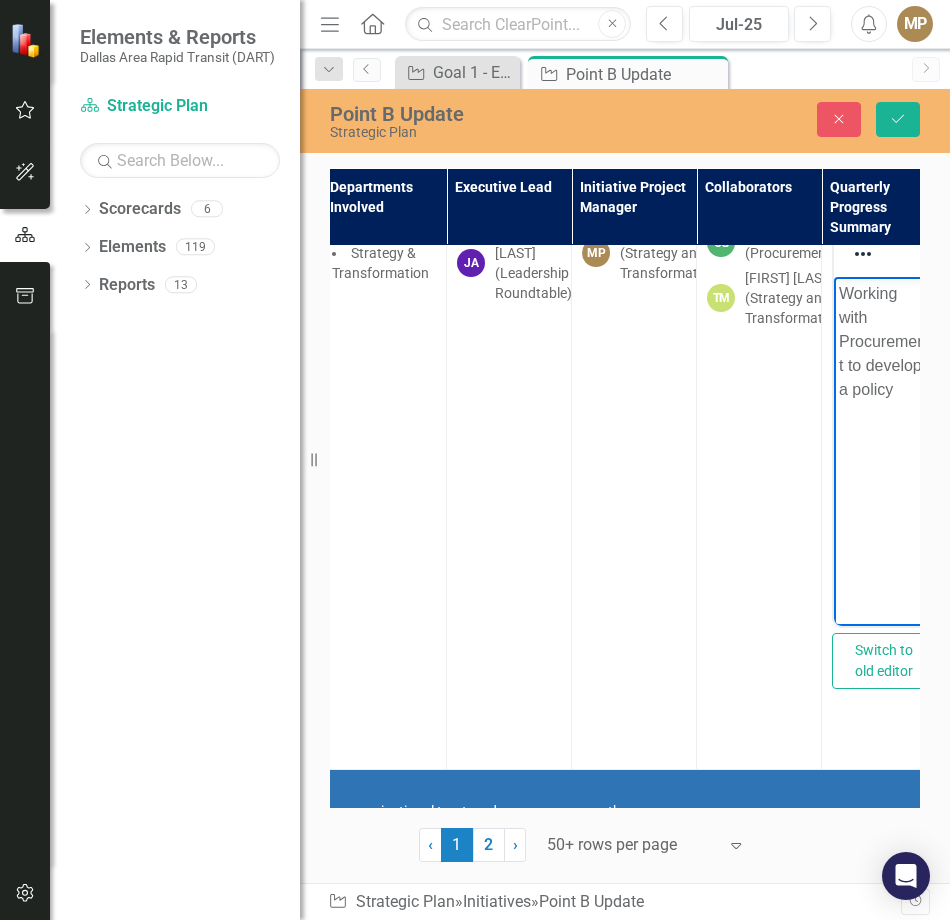 scroll, scrollTop: 3700, scrollLeft: 551, axis: both 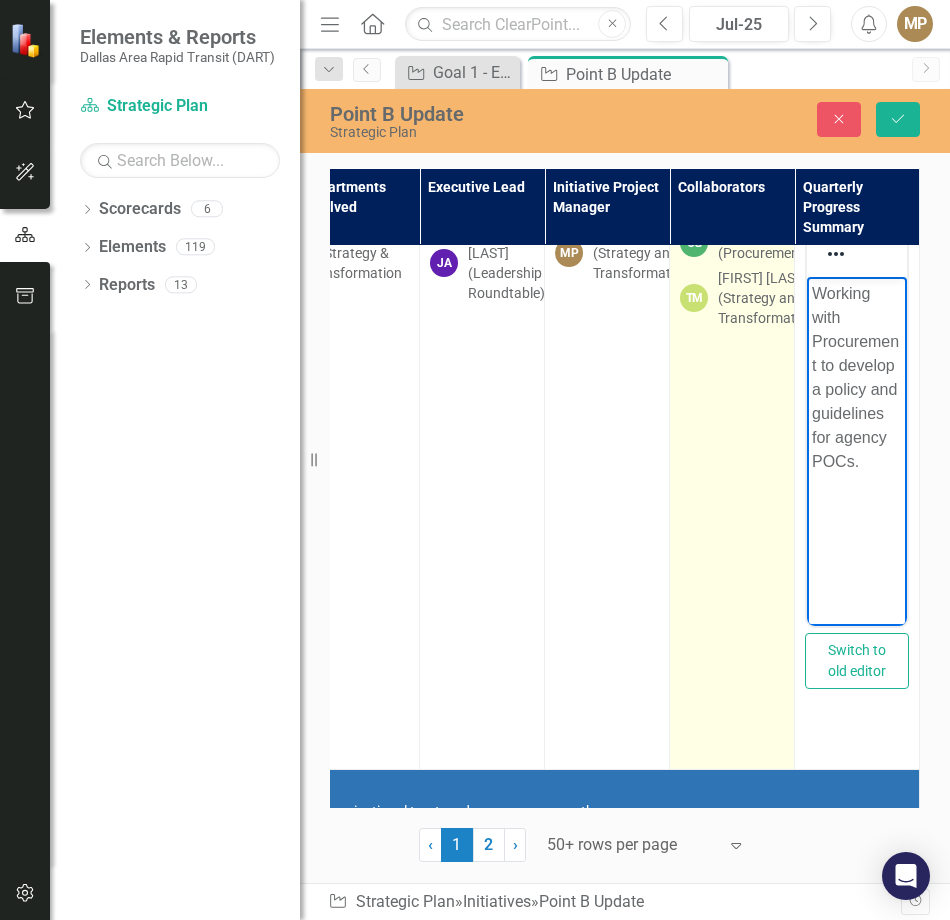 click on "[FIRST] [LAST] [FIRST] [LAST] (Strategy and Transformation)" at bounding box center [732, 493] 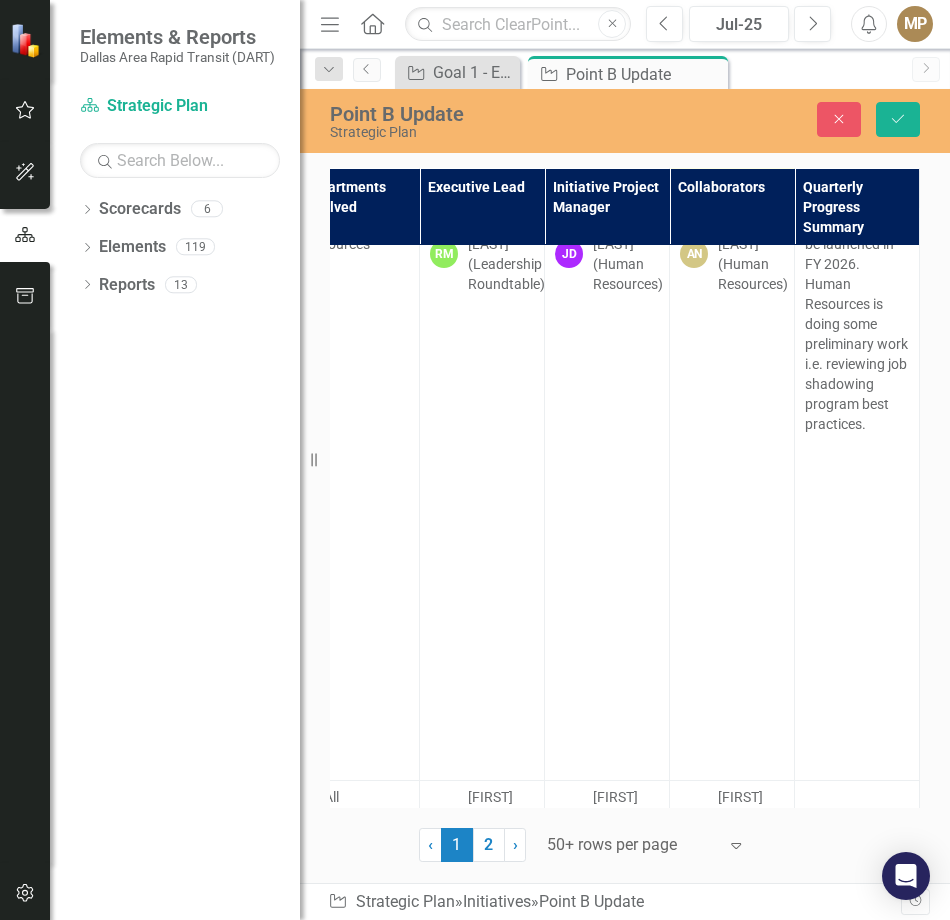 scroll, scrollTop: 7800, scrollLeft: 551, axis: both 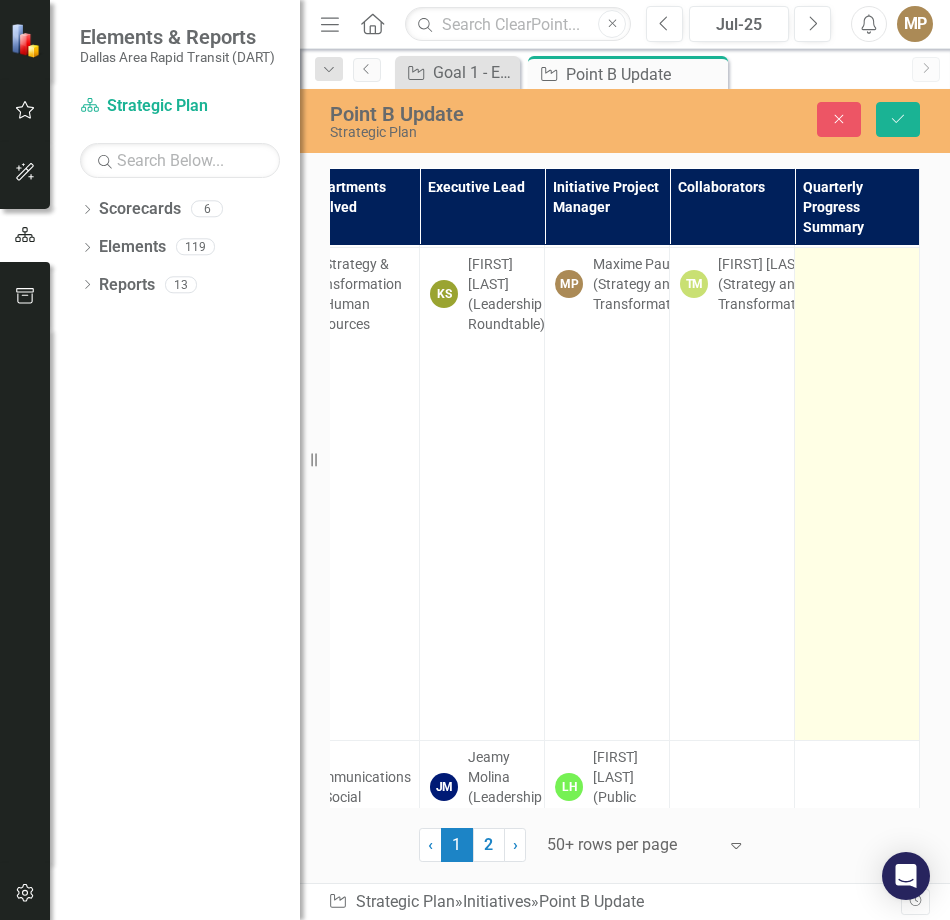 click at bounding box center (857, 494) 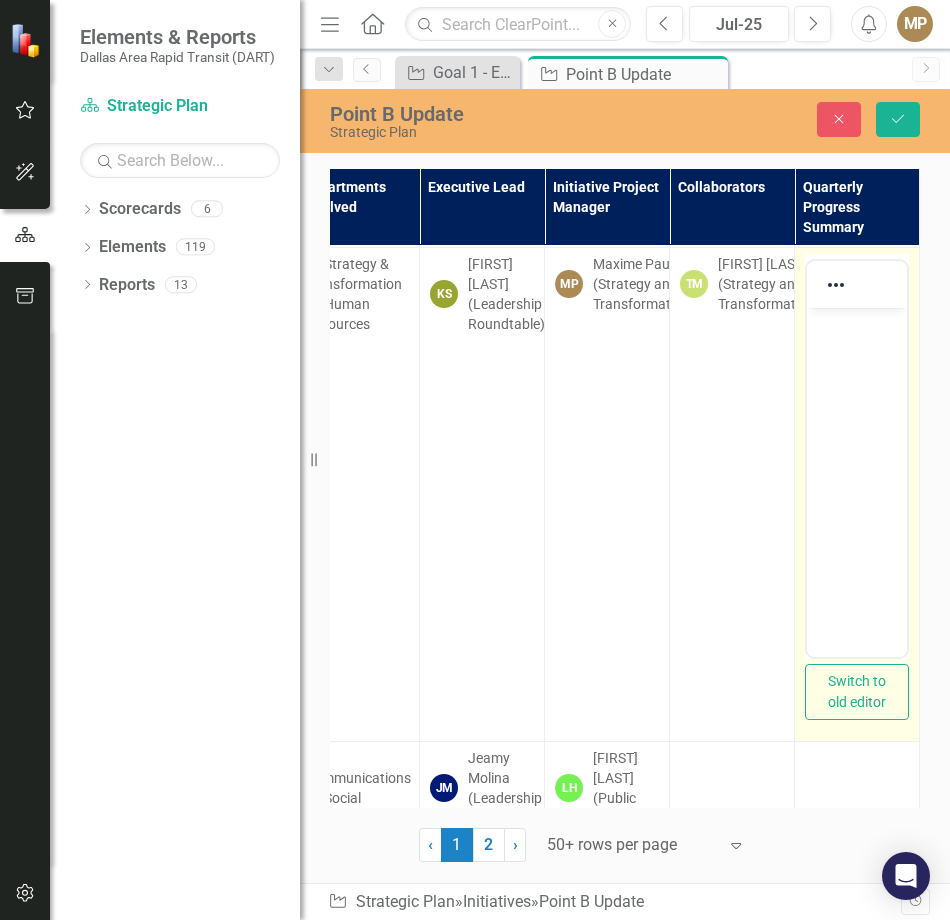 scroll, scrollTop: 0, scrollLeft: 0, axis: both 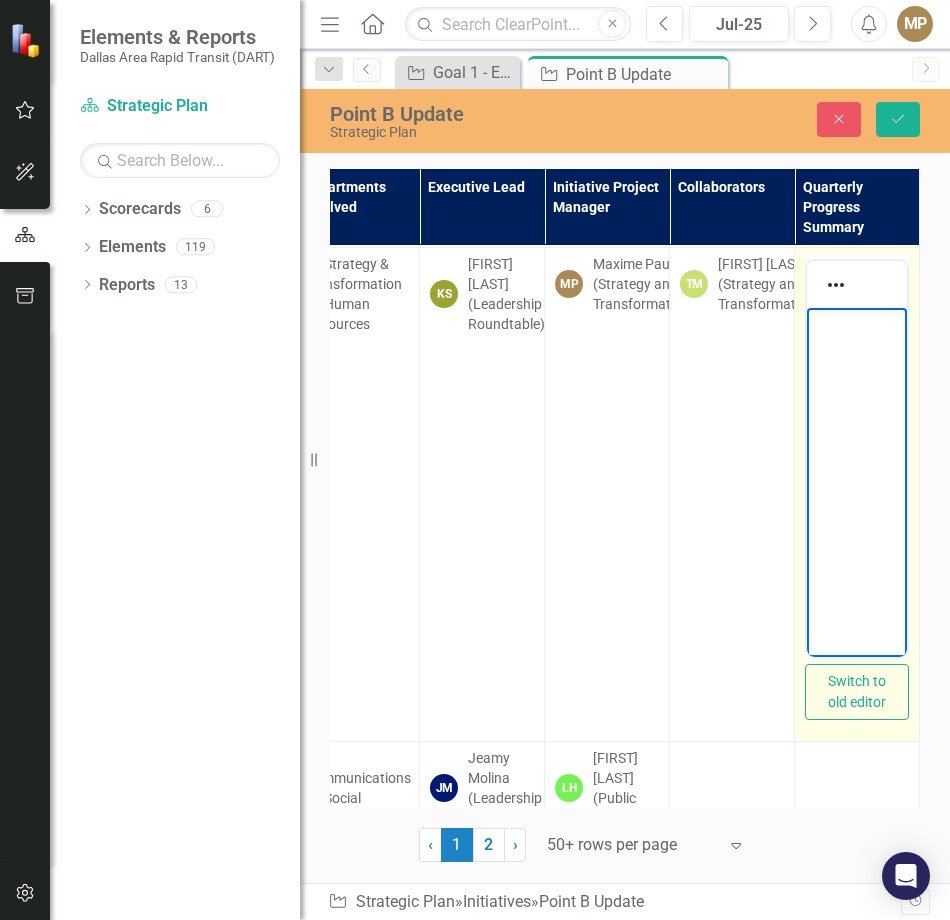 drag, startPoint x: 1637, startPoint y: 827, endPoint x: 845, endPoint y: 422, distance: 889.54425 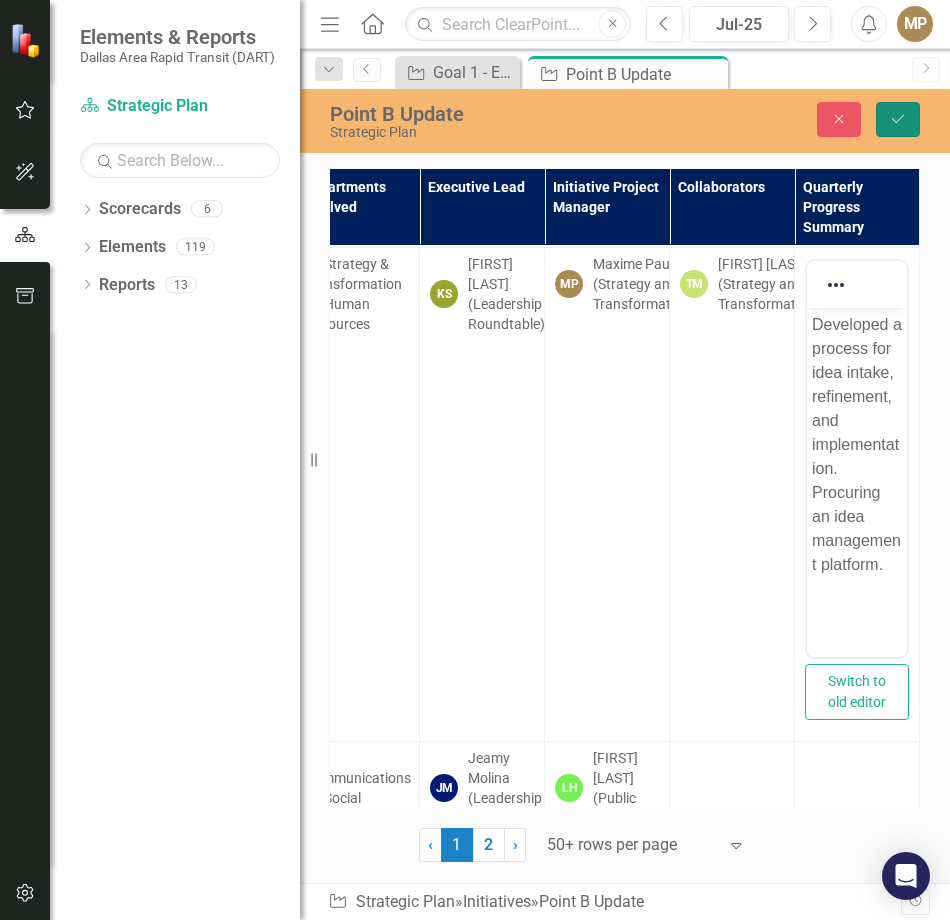 click on "Save" at bounding box center [898, 119] 